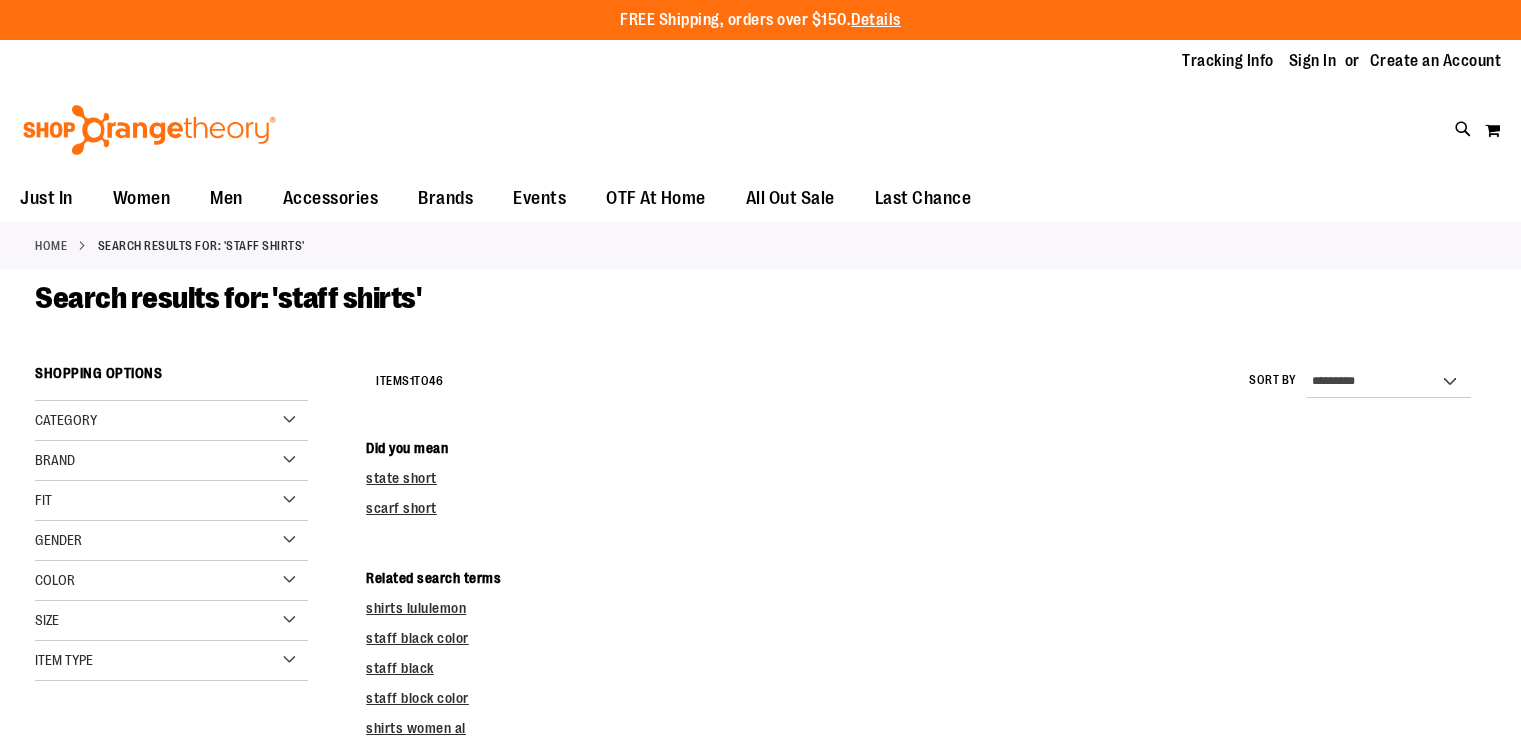 scroll, scrollTop: 0, scrollLeft: 0, axis: both 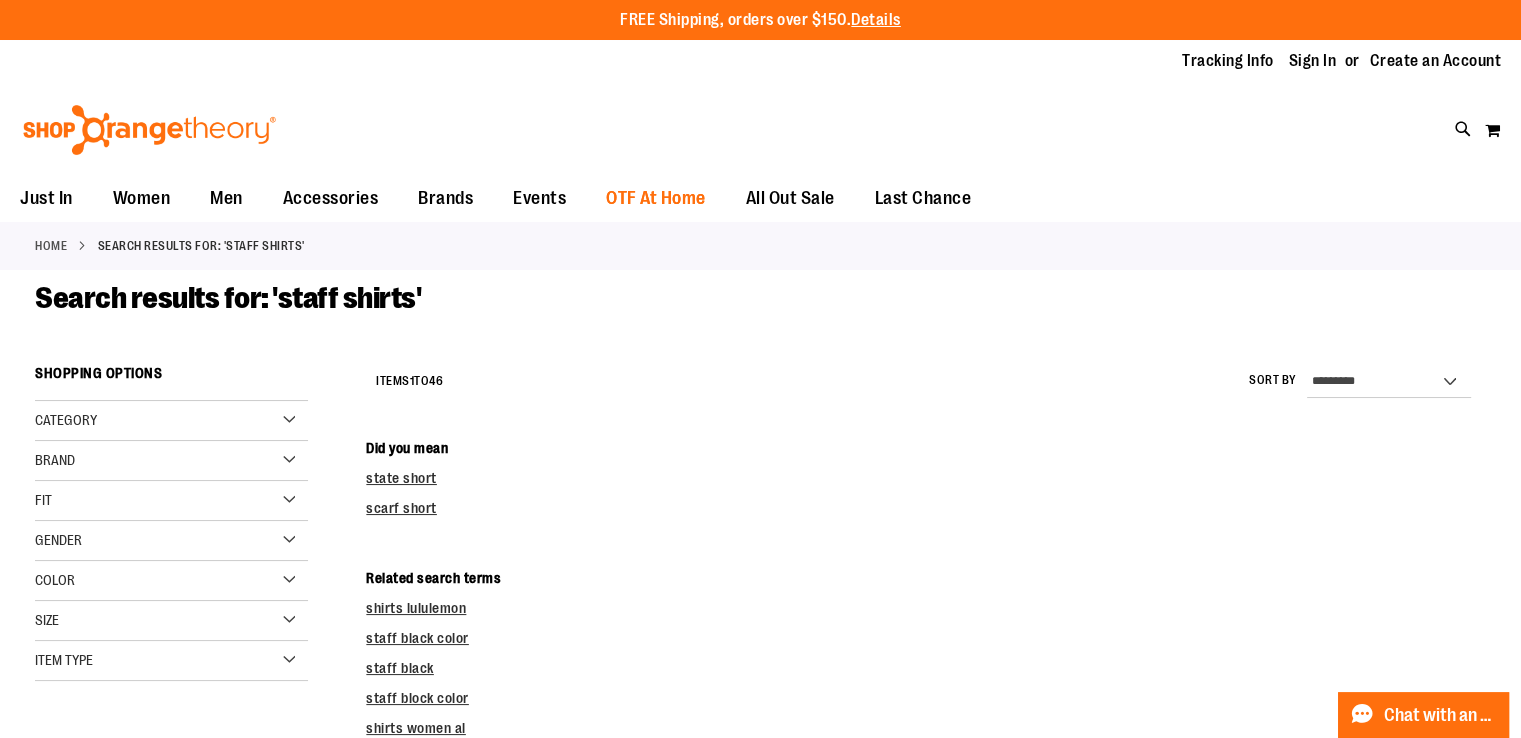 type on "**********" 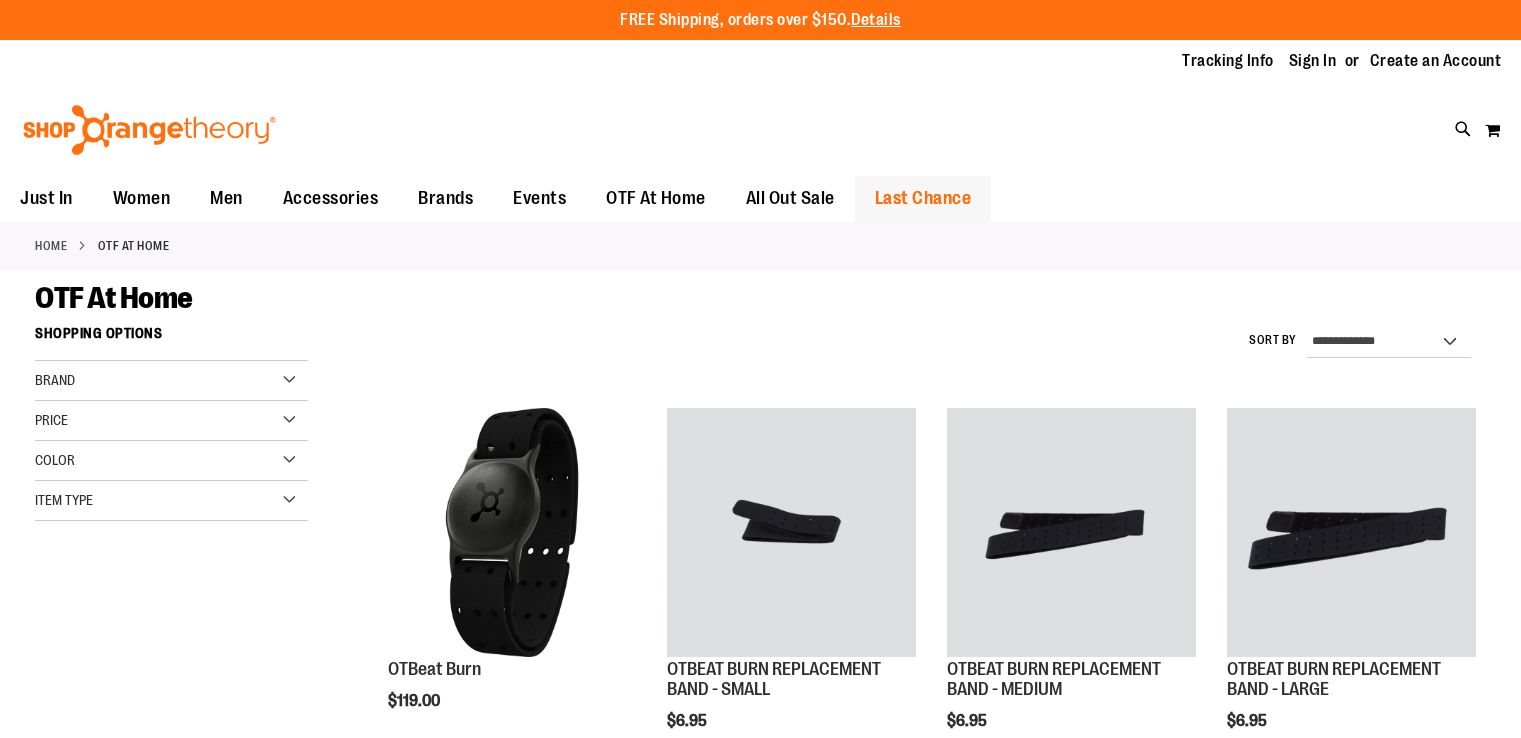 scroll, scrollTop: 0, scrollLeft: 0, axis: both 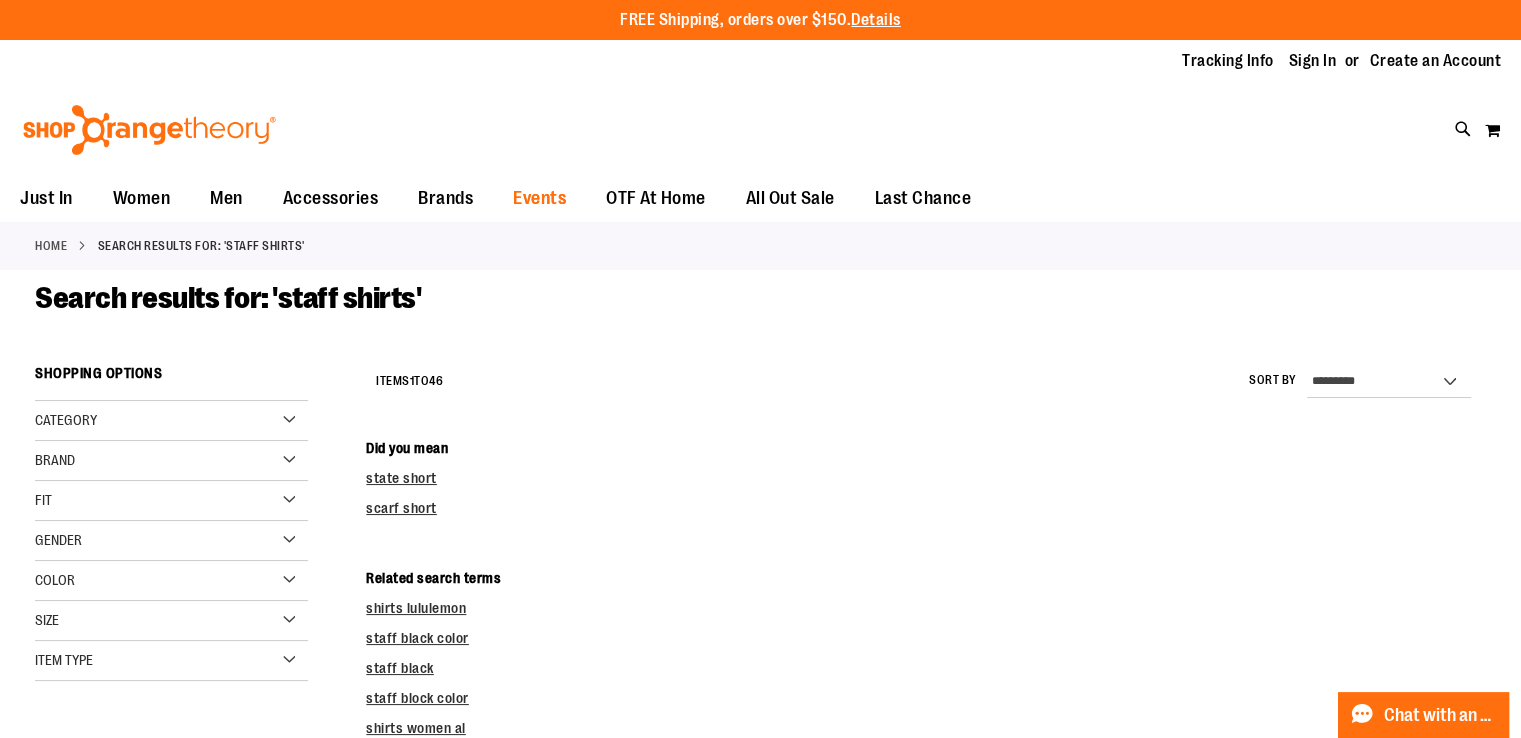 type on "**********" 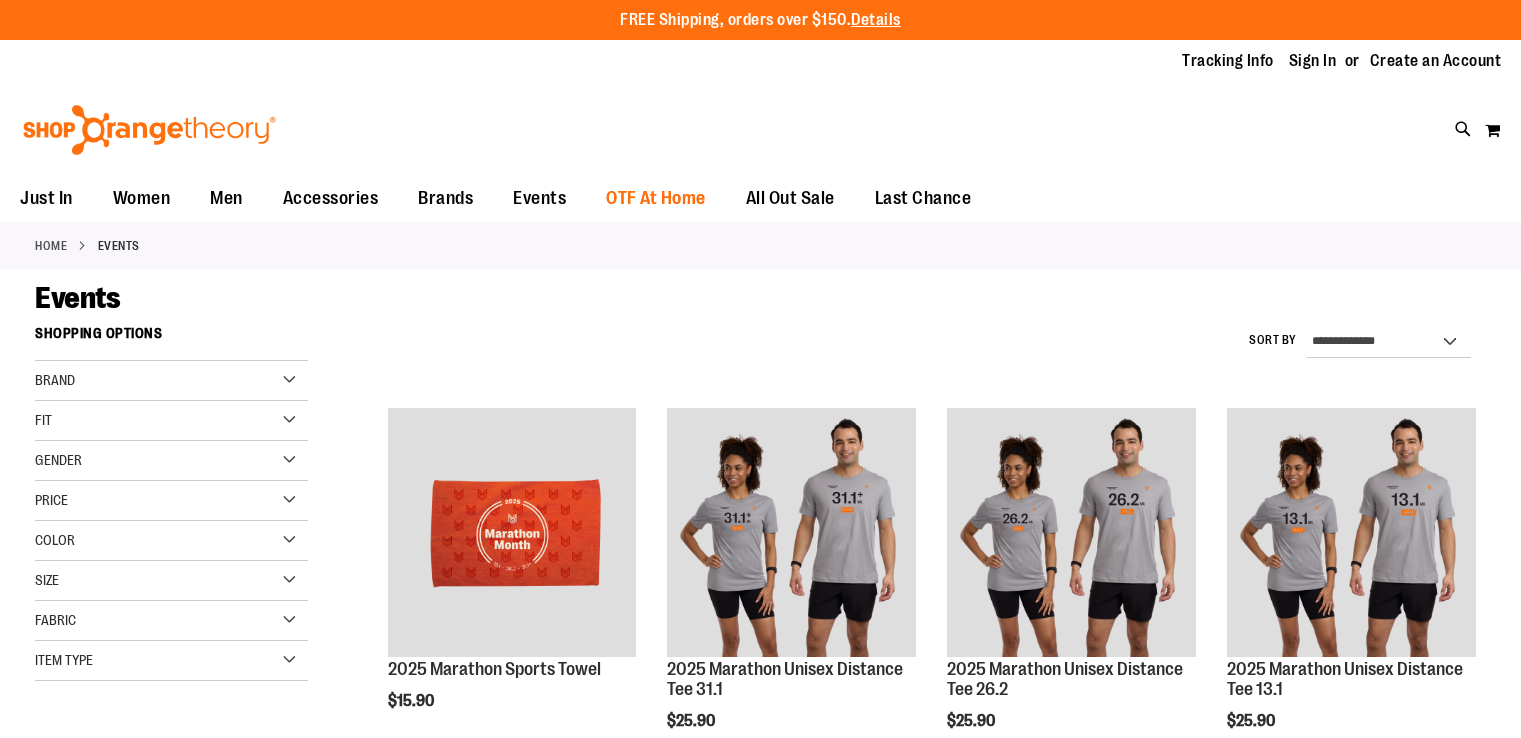 scroll, scrollTop: 0, scrollLeft: 0, axis: both 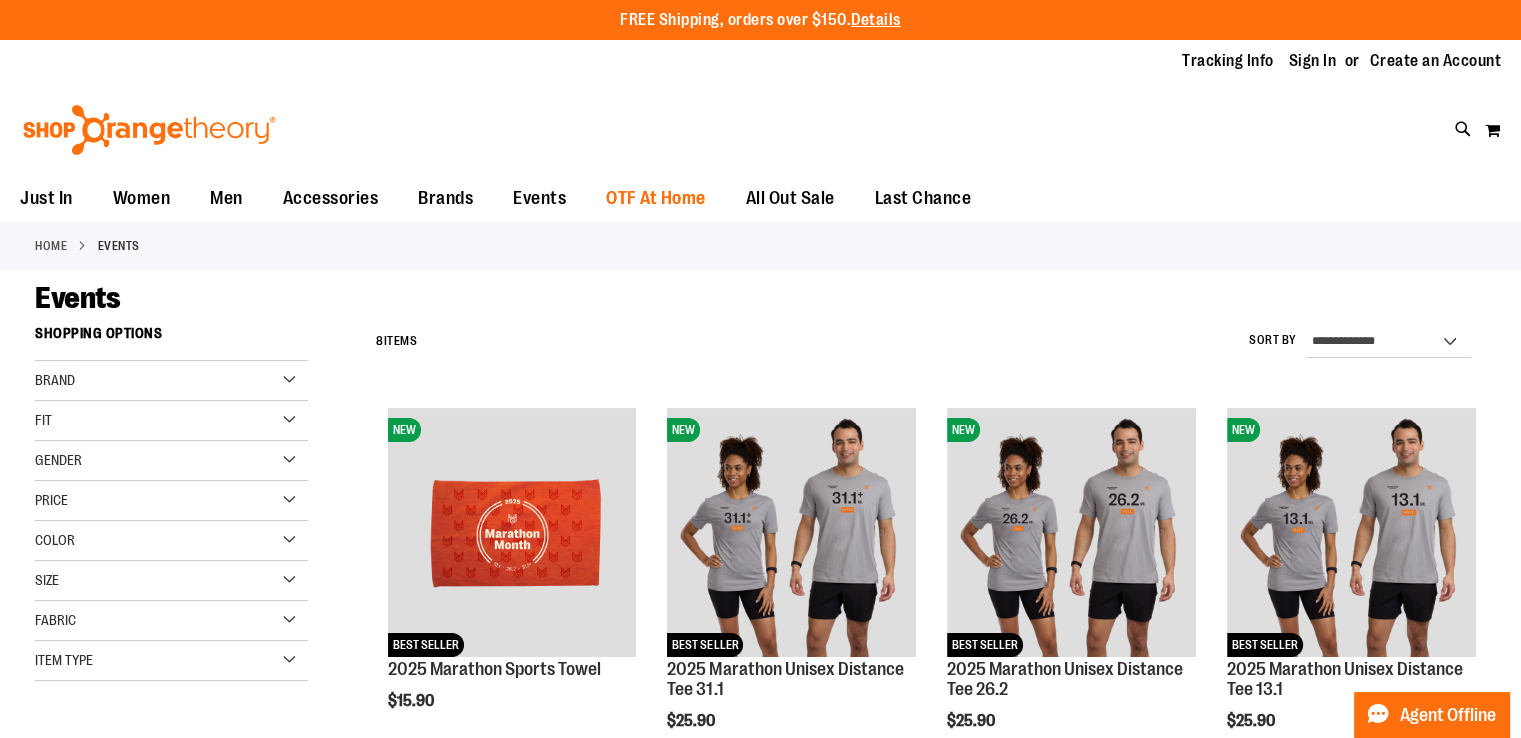 click on "OTF At Home" at bounding box center [656, 198] 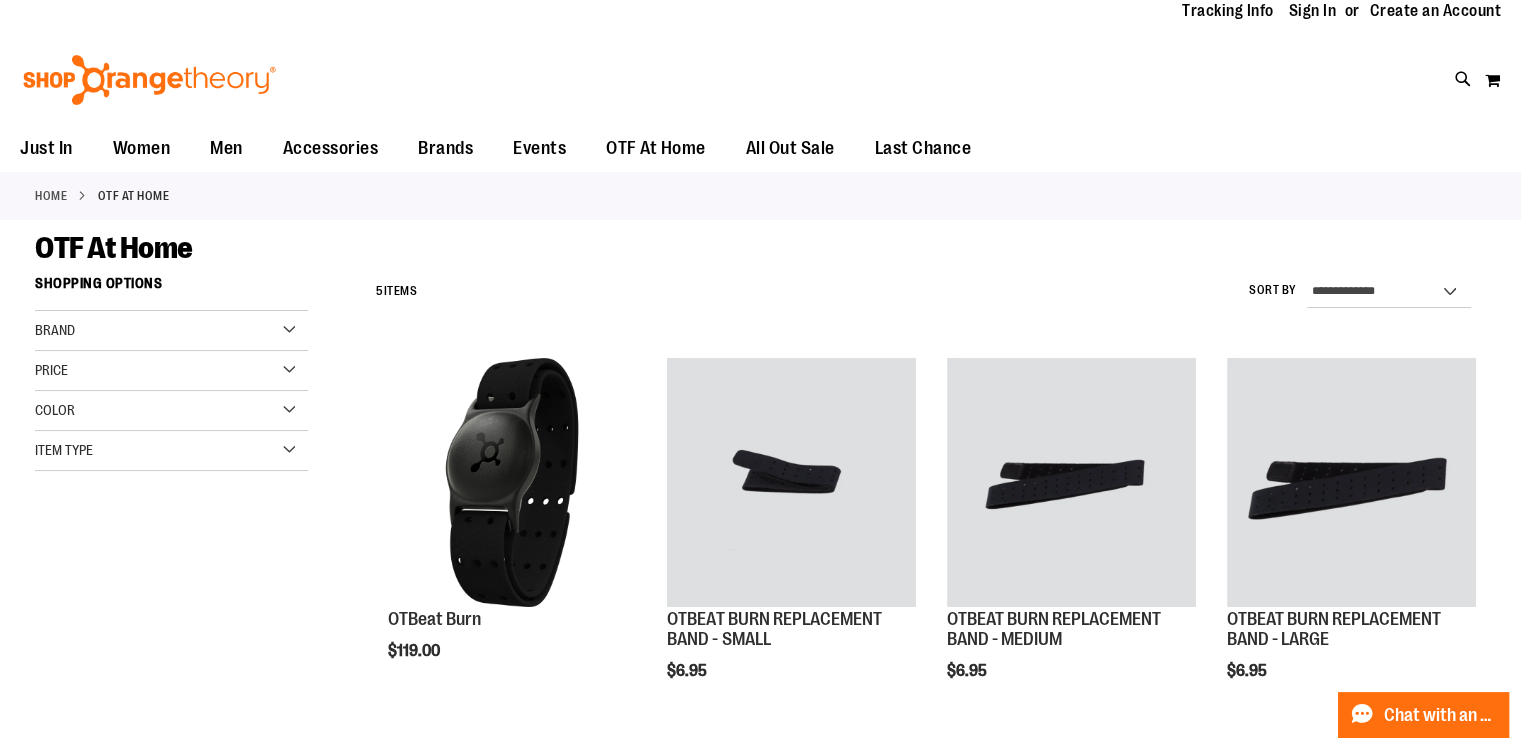 scroll, scrollTop: 0, scrollLeft: 0, axis: both 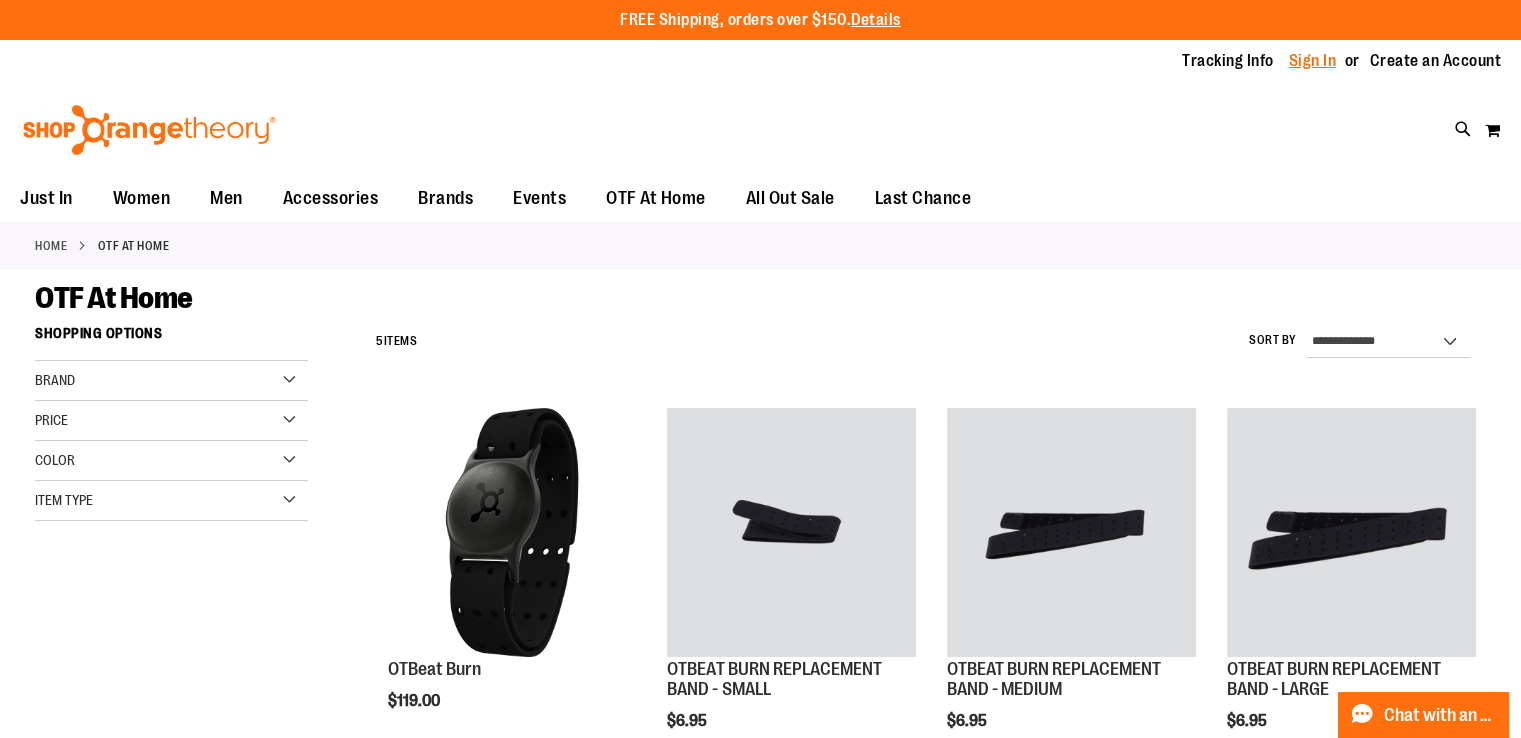 type on "**********" 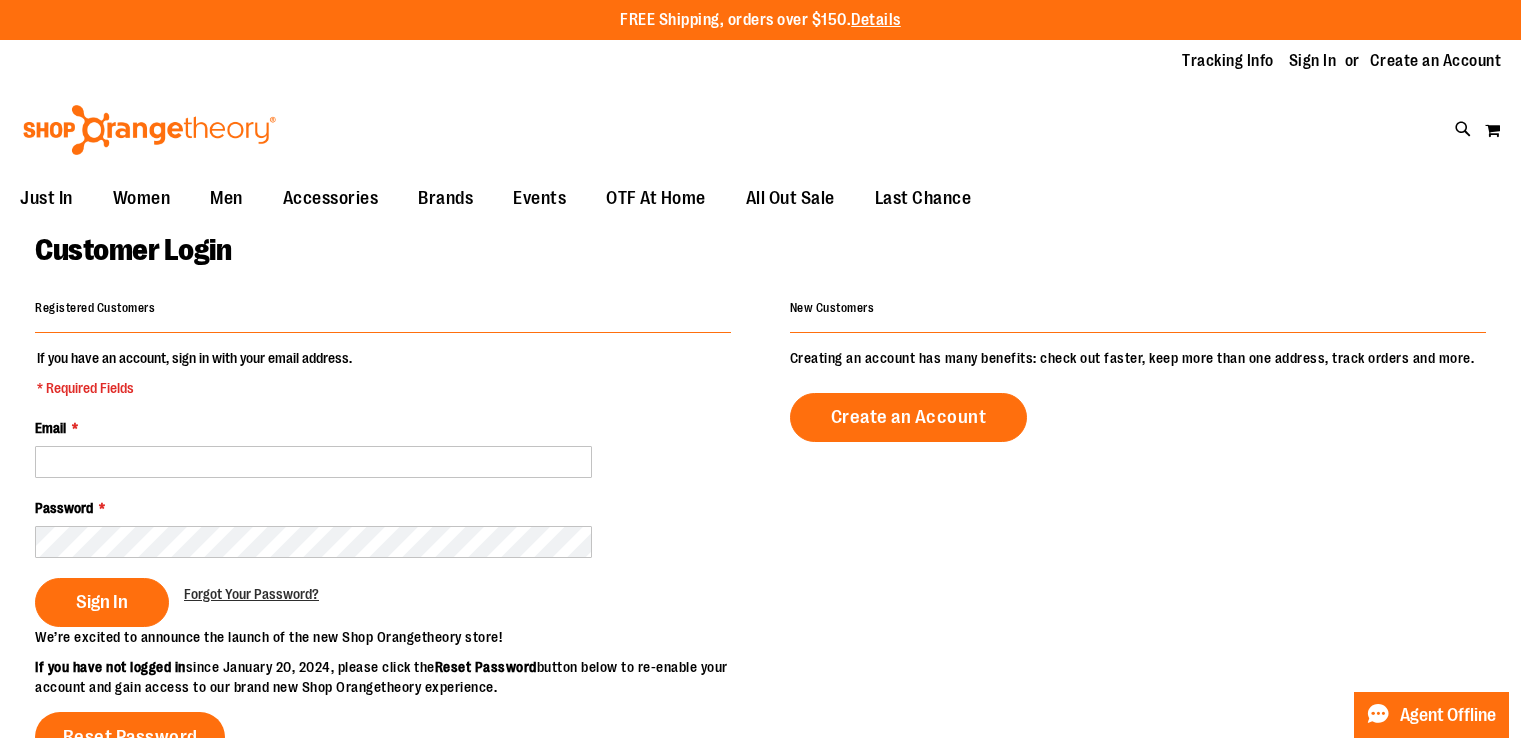 scroll, scrollTop: 0, scrollLeft: 0, axis: both 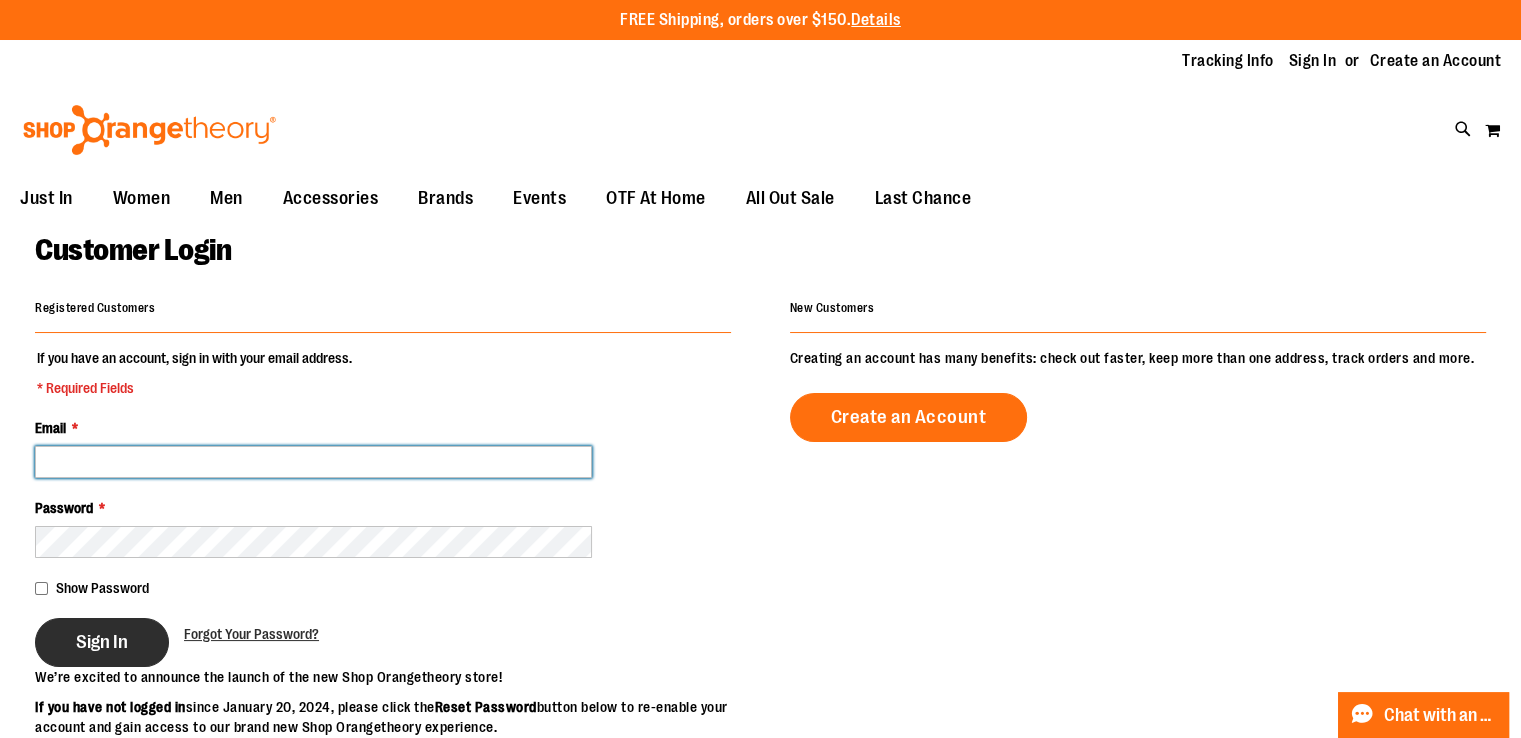 type on "**********" 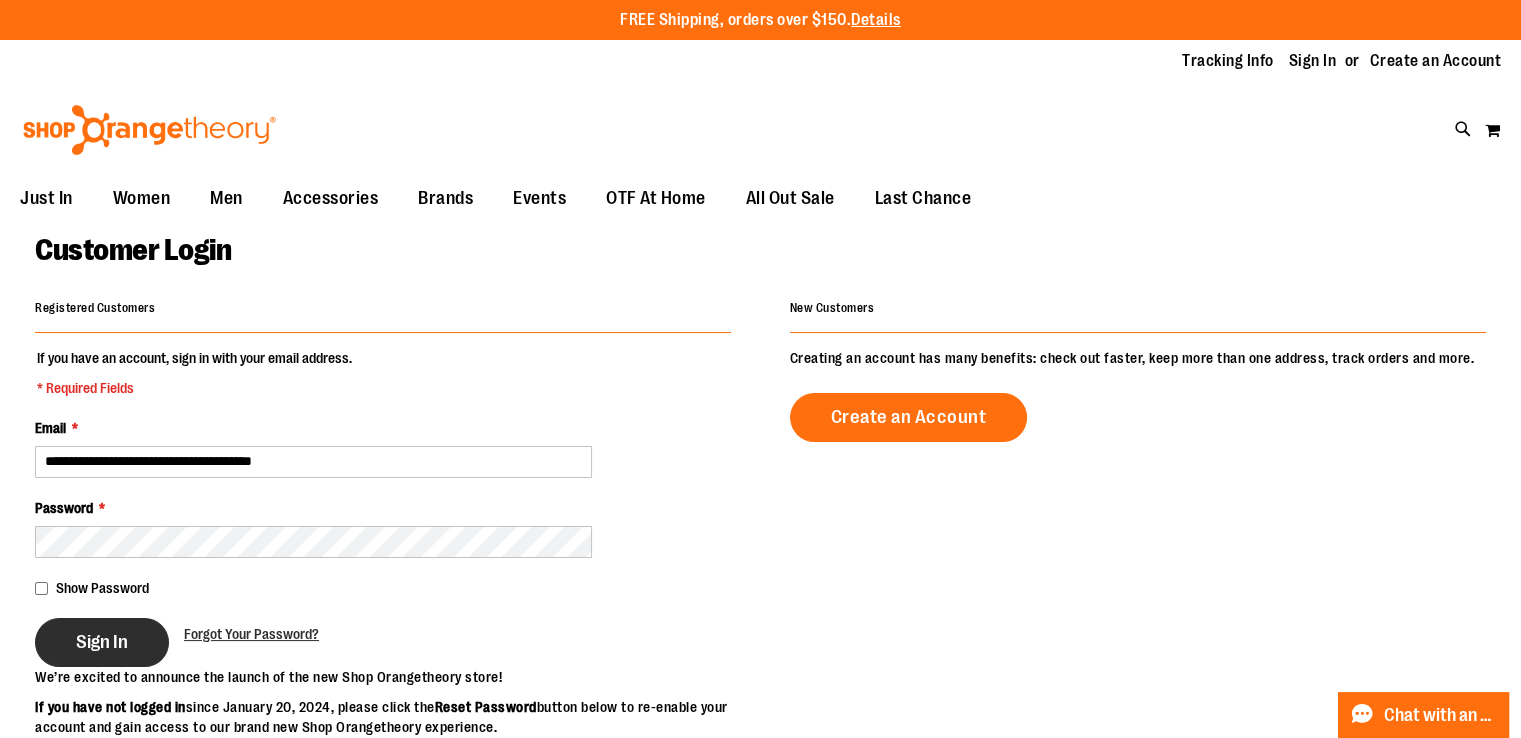 type on "**********" 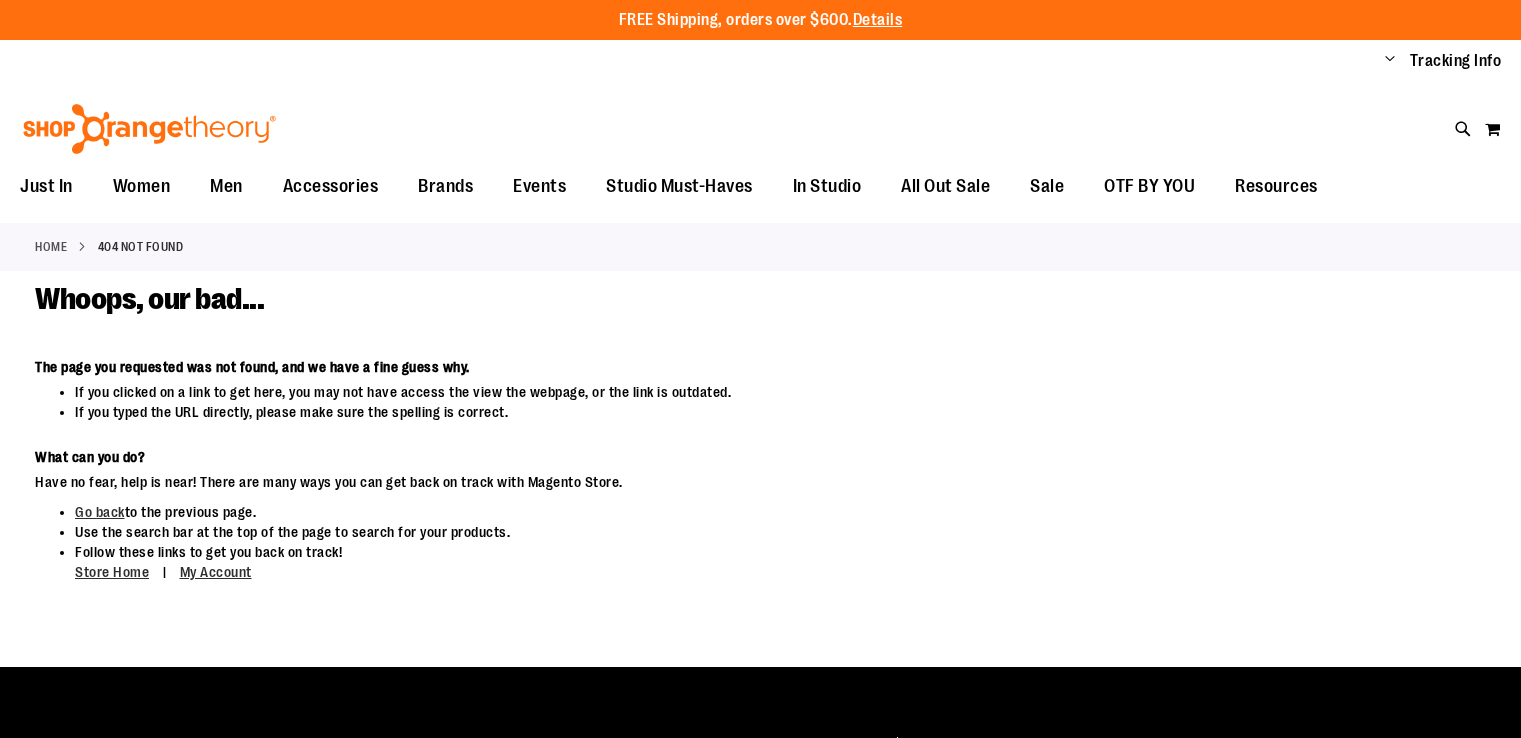 scroll, scrollTop: 0, scrollLeft: 0, axis: both 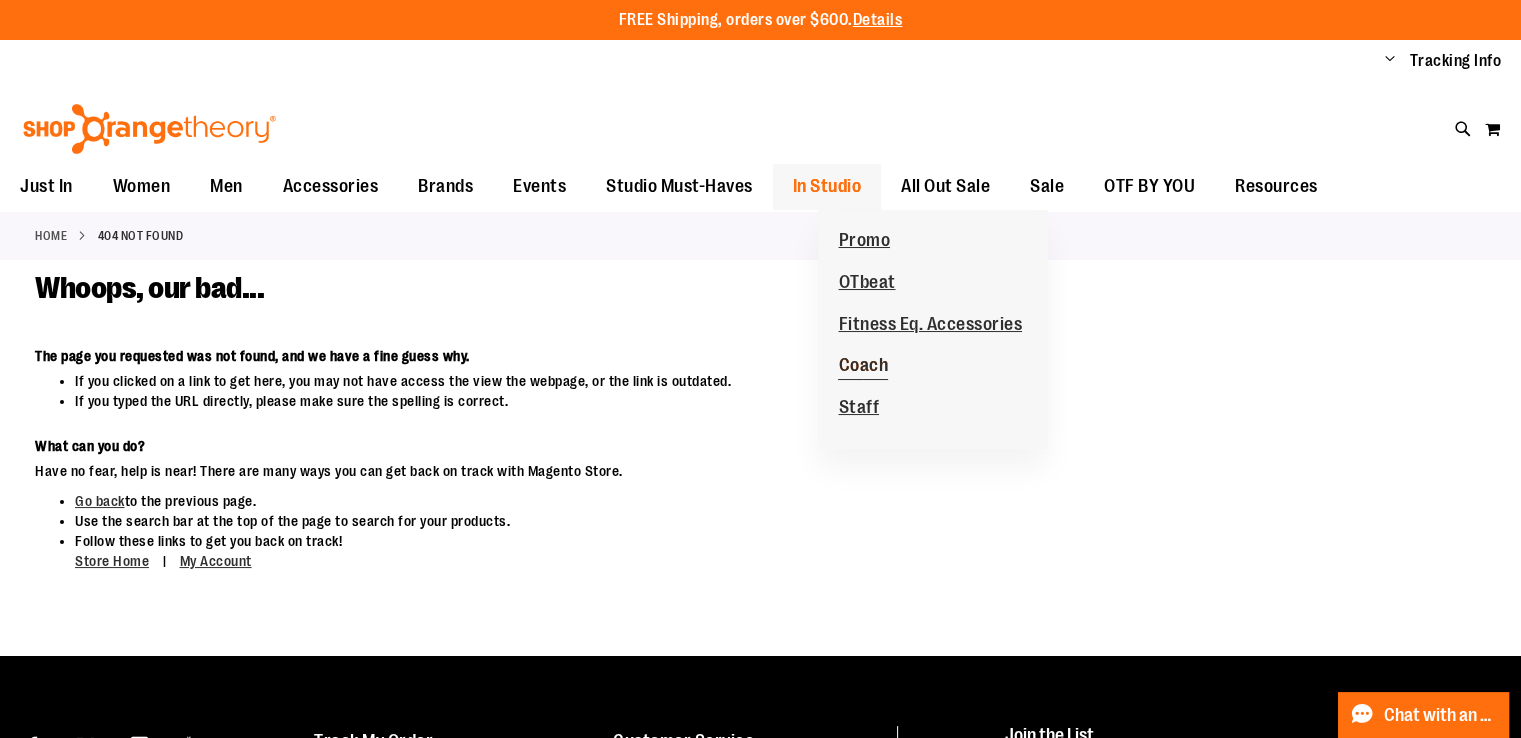 type on "**********" 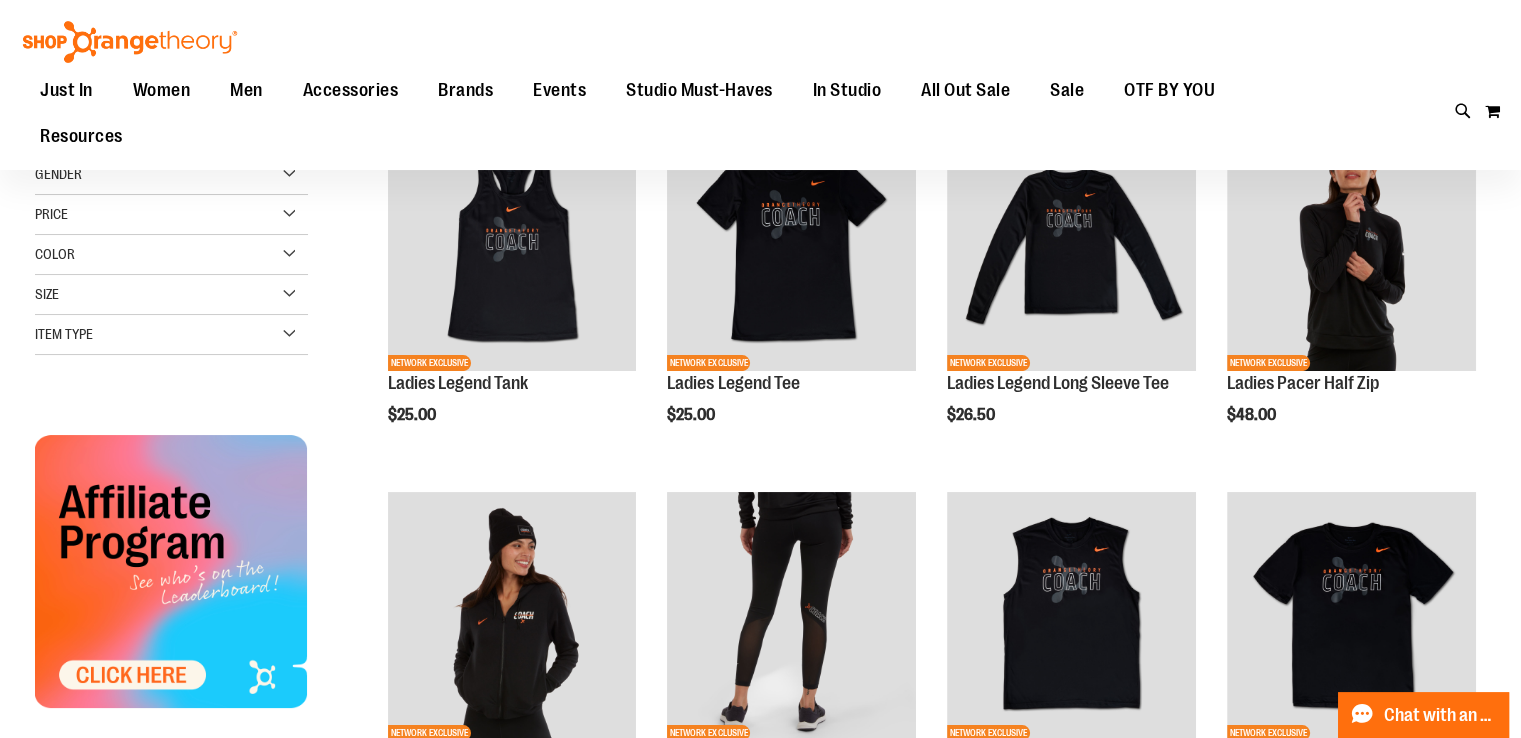 scroll, scrollTop: 98, scrollLeft: 0, axis: vertical 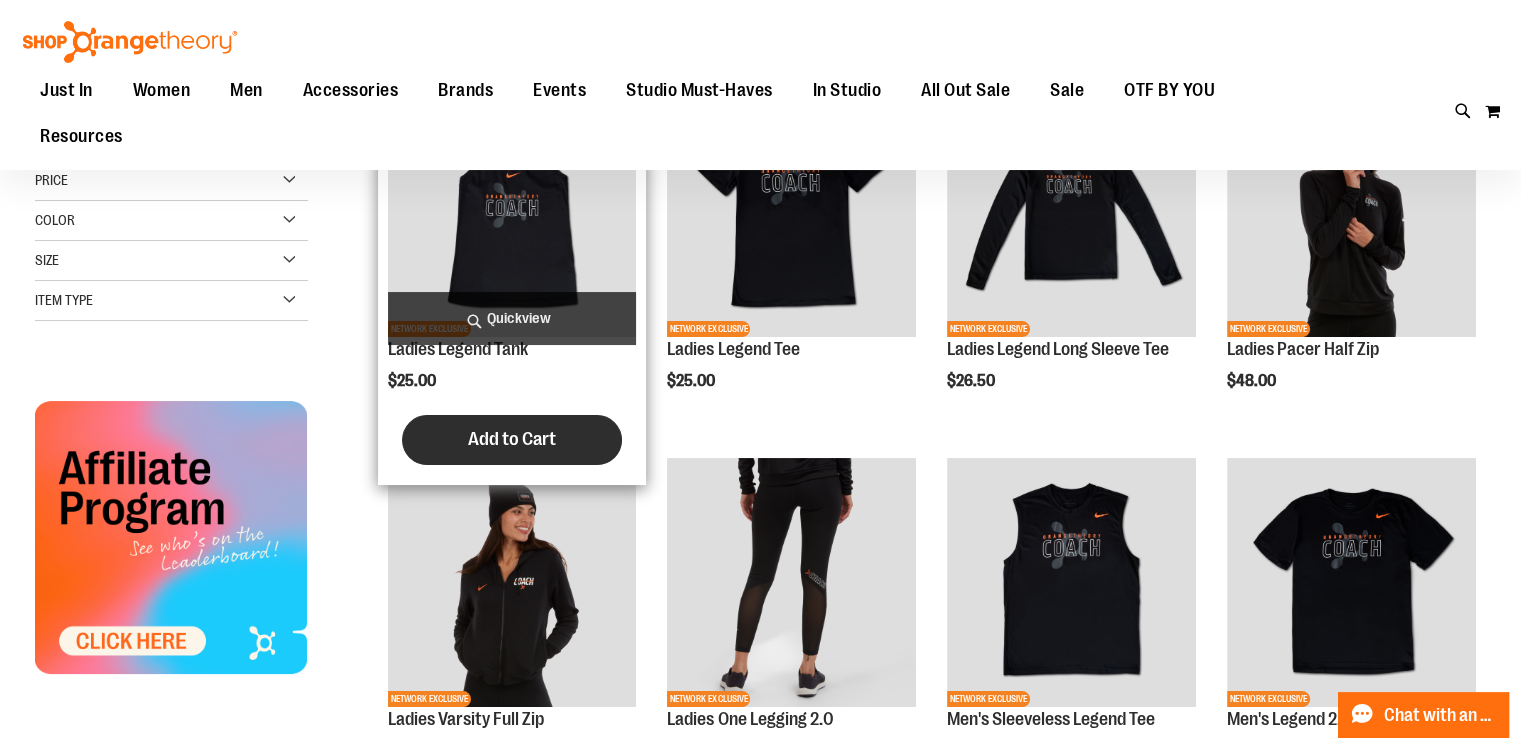type on "**********" 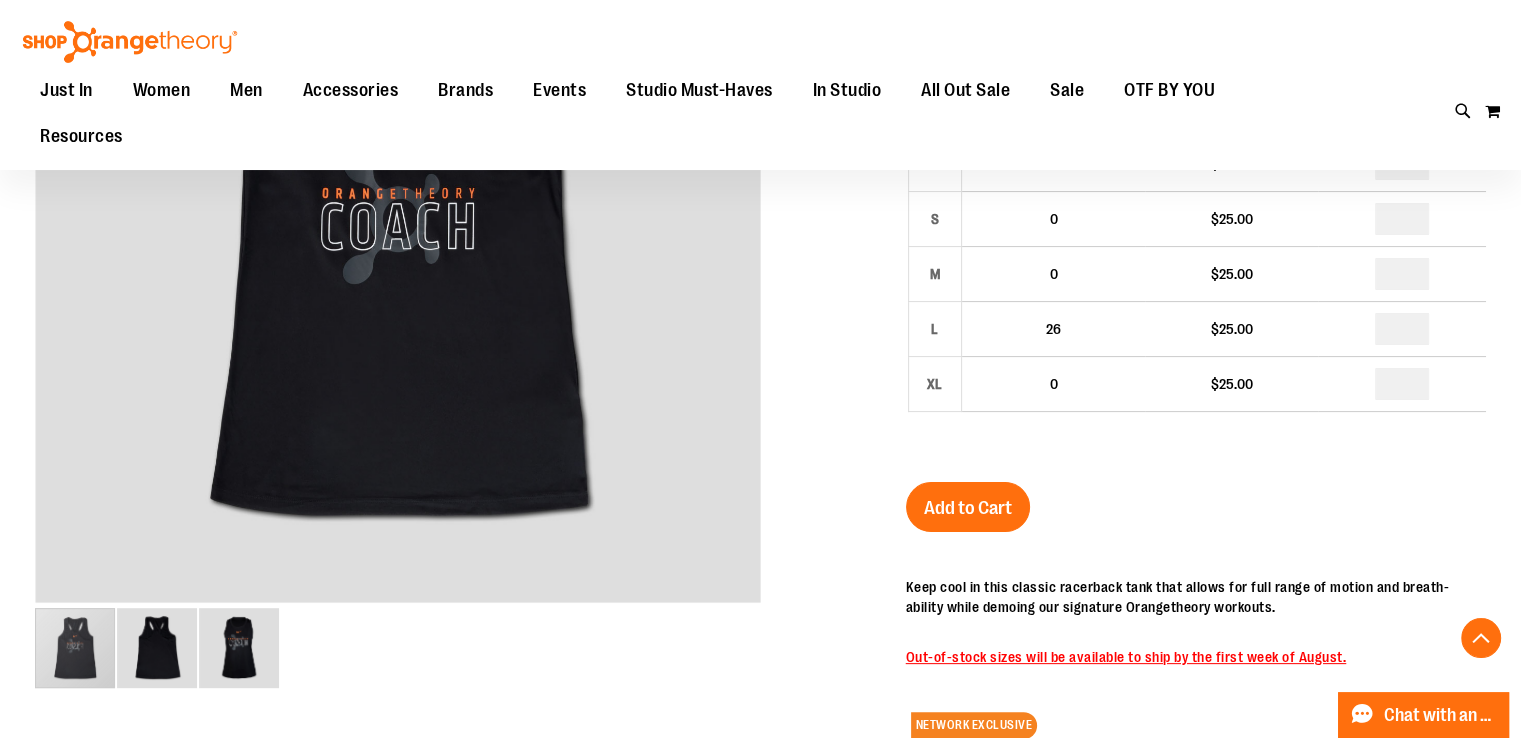 scroll, scrollTop: 300, scrollLeft: 0, axis: vertical 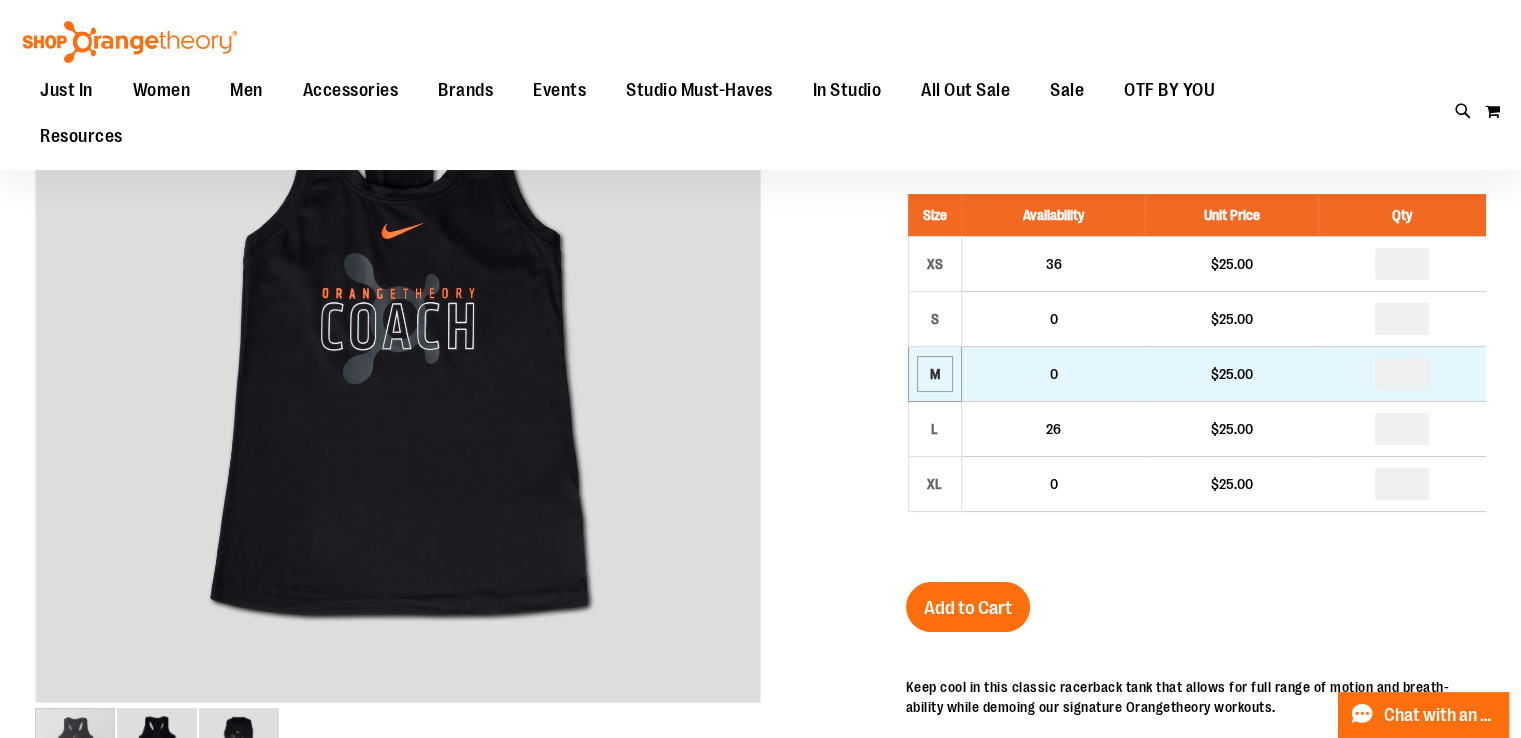 type on "**********" 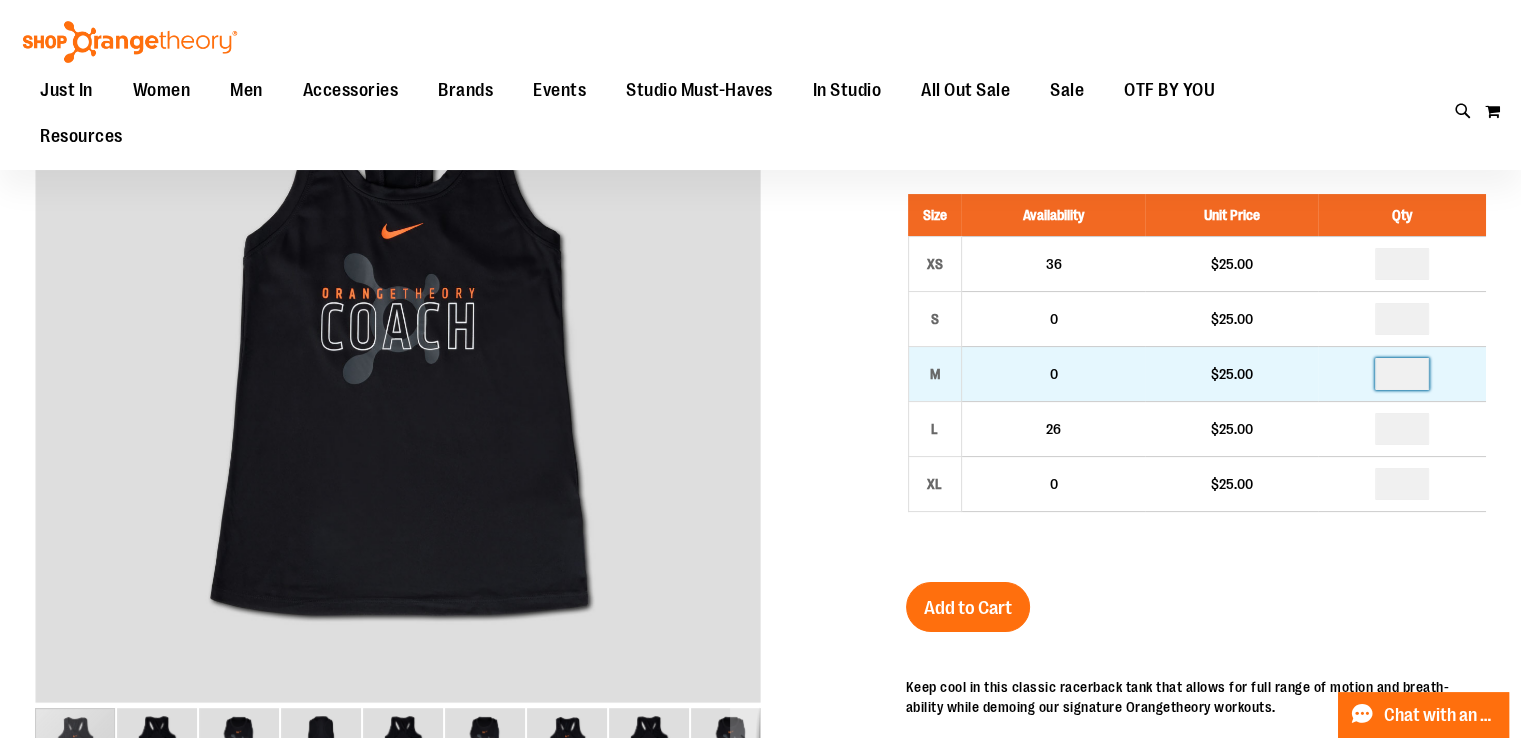 click at bounding box center (1402, 374) 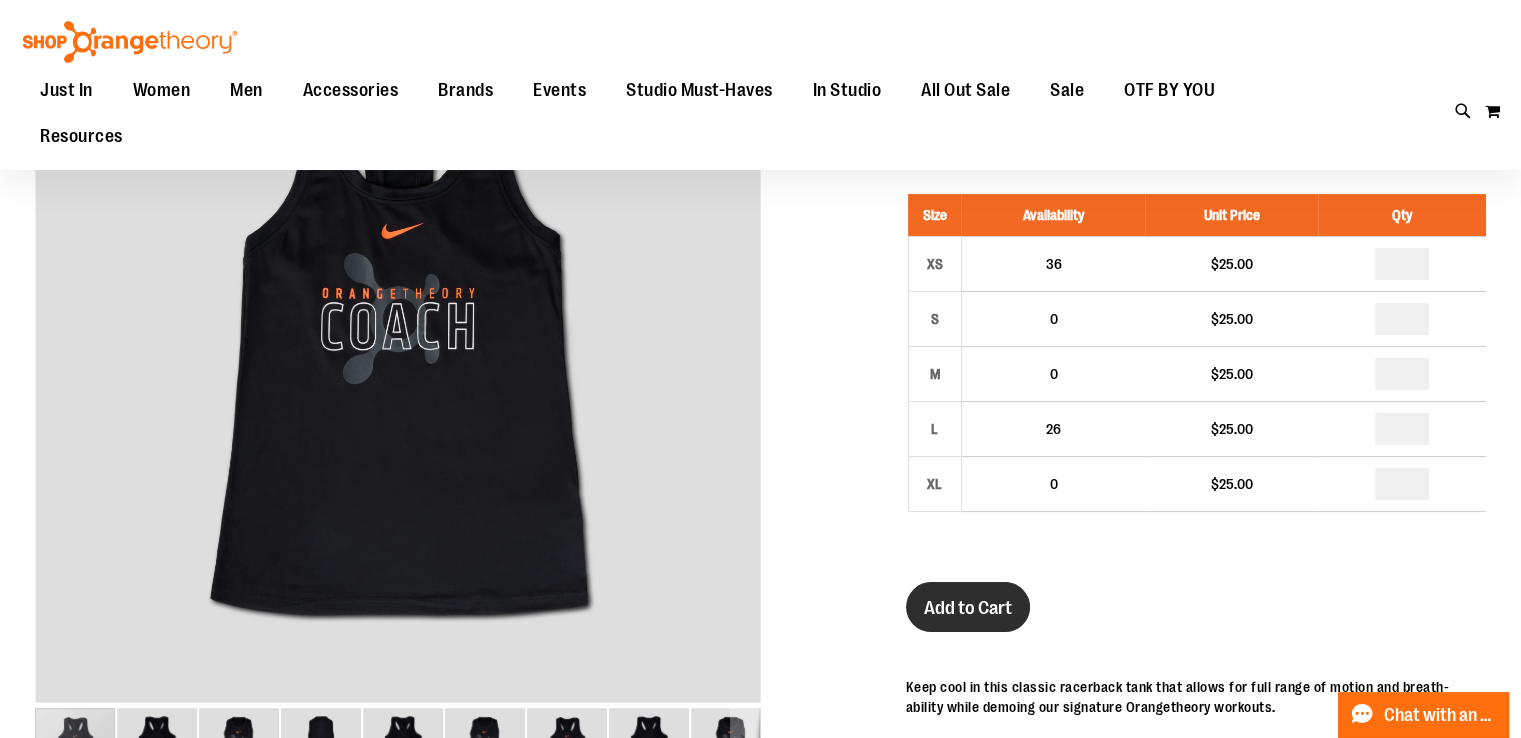 click on "Add to Cart" at bounding box center [968, 607] 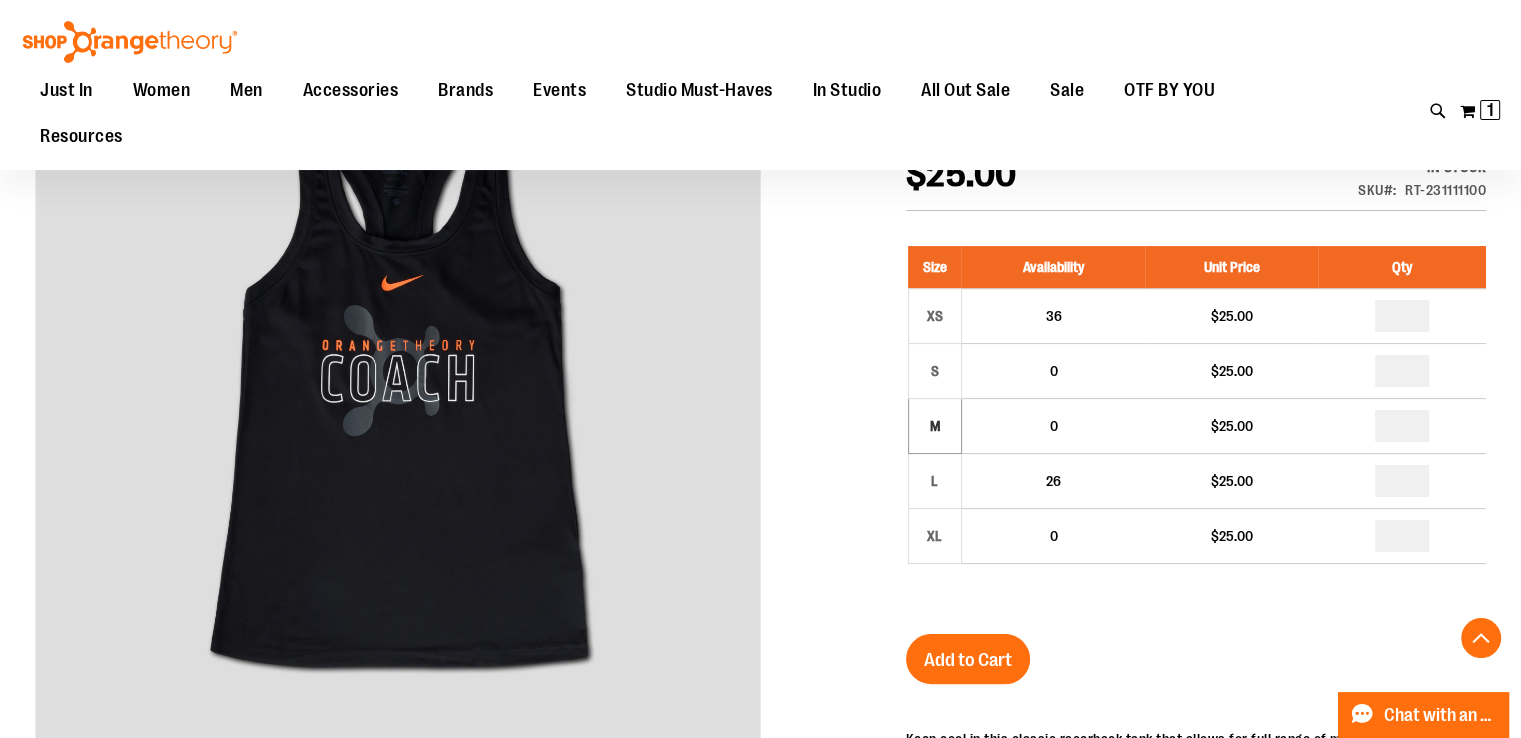 scroll, scrollTop: 356, scrollLeft: 0, axis: vertical 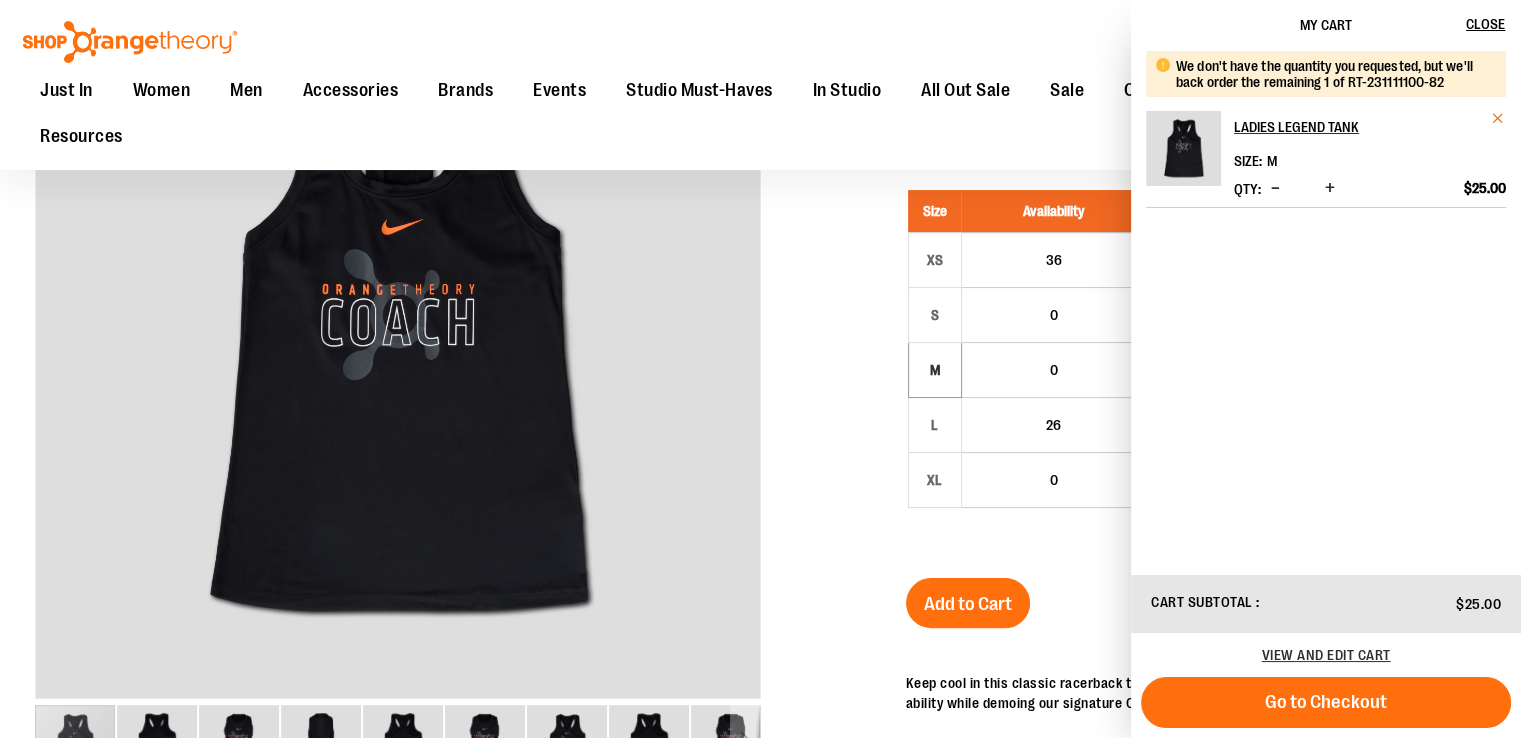 click at bounding box center (1498, 118) 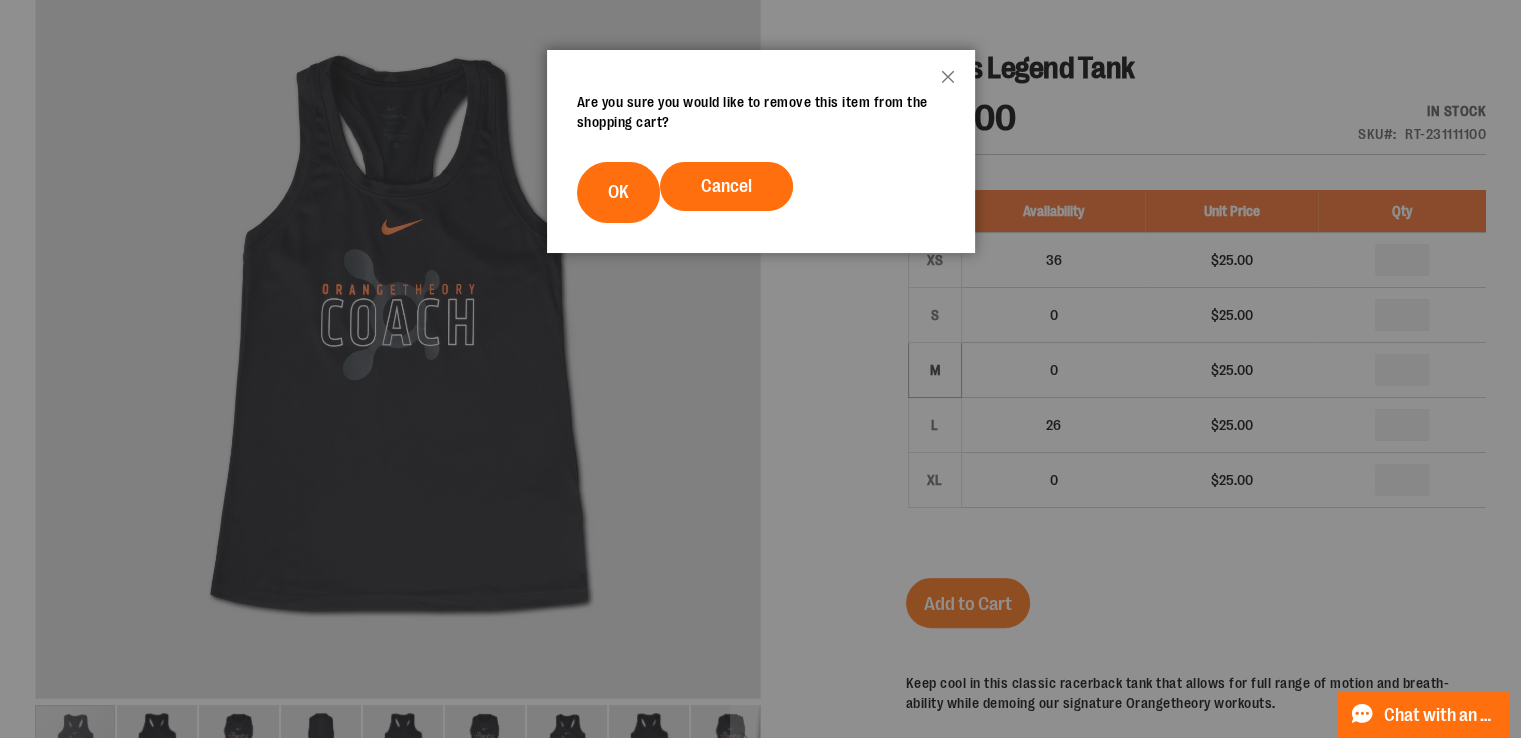scroll, scrollTop: 0, scrollLeft: 0, axis: both 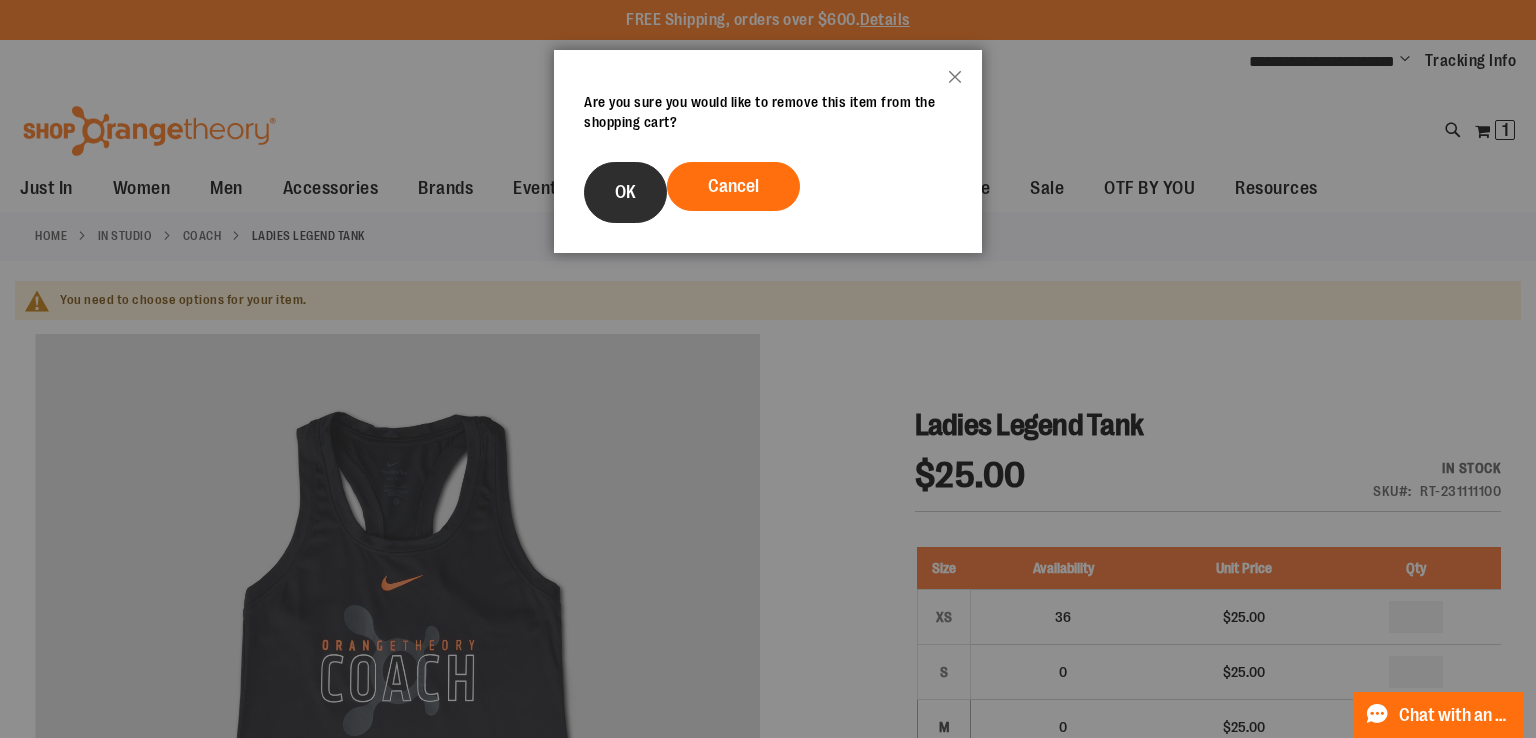 click on "OK" at bounding box center (625, 192) 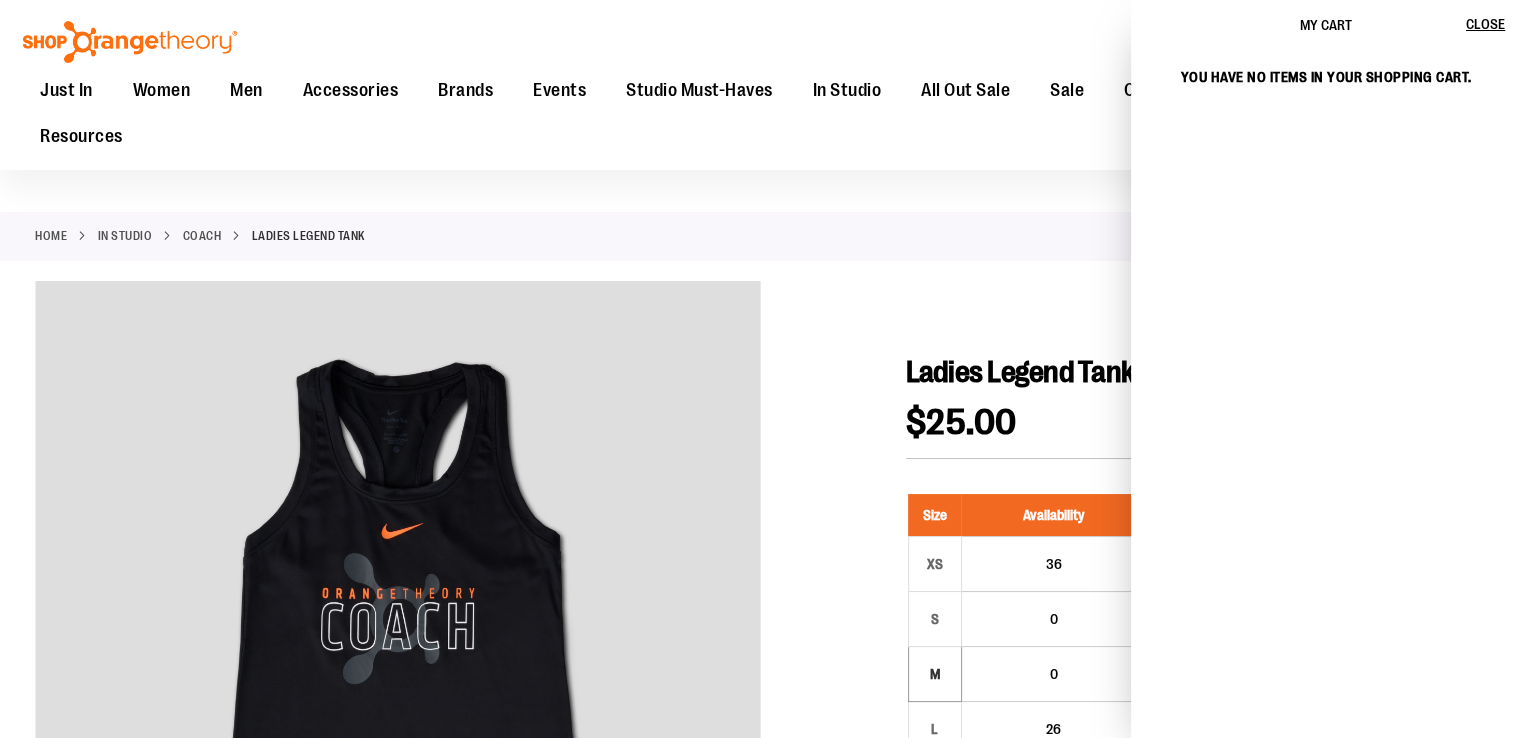 scroll, scrollTop: 100, scrollLeft: 0, axis: vertical 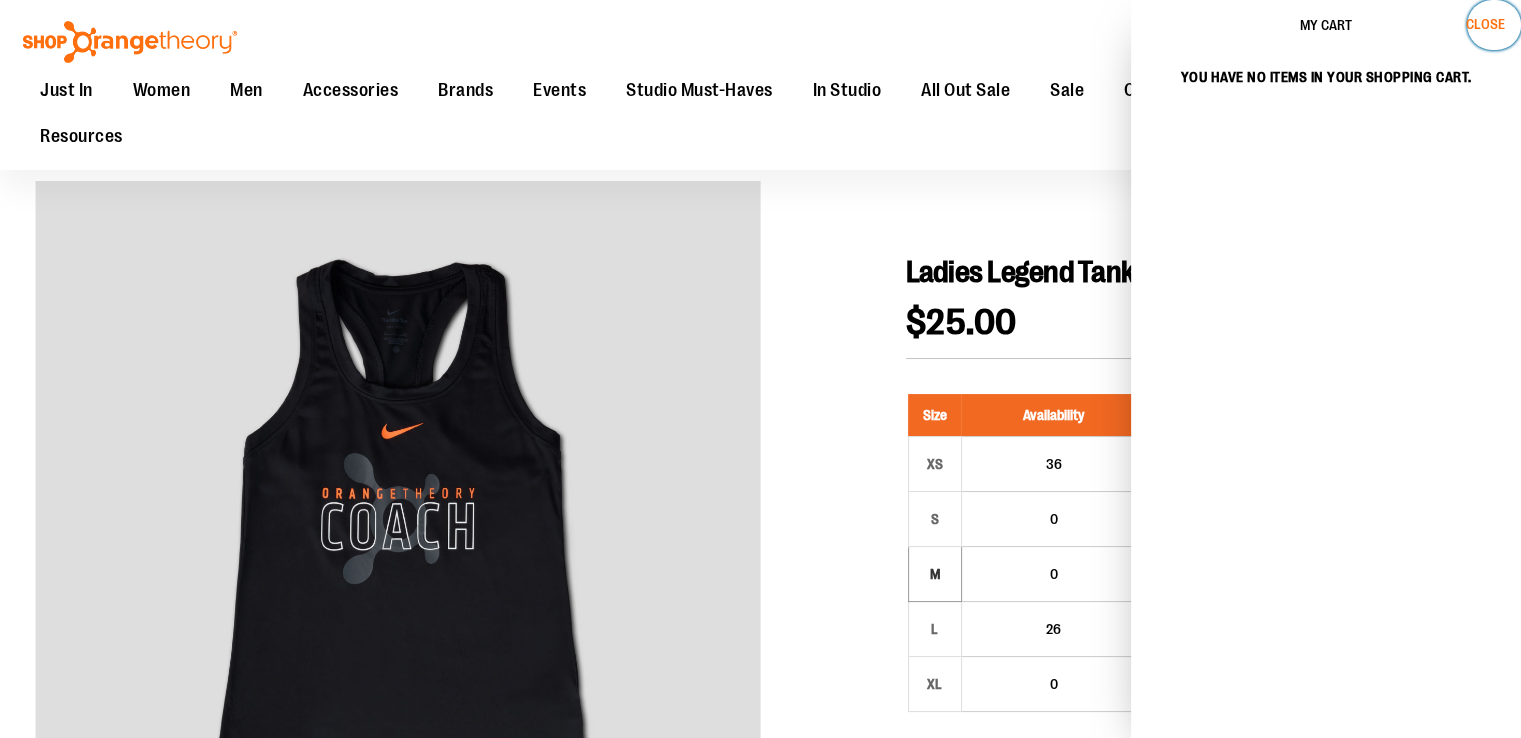 click on "Close" at bounding box center (1485, 24) 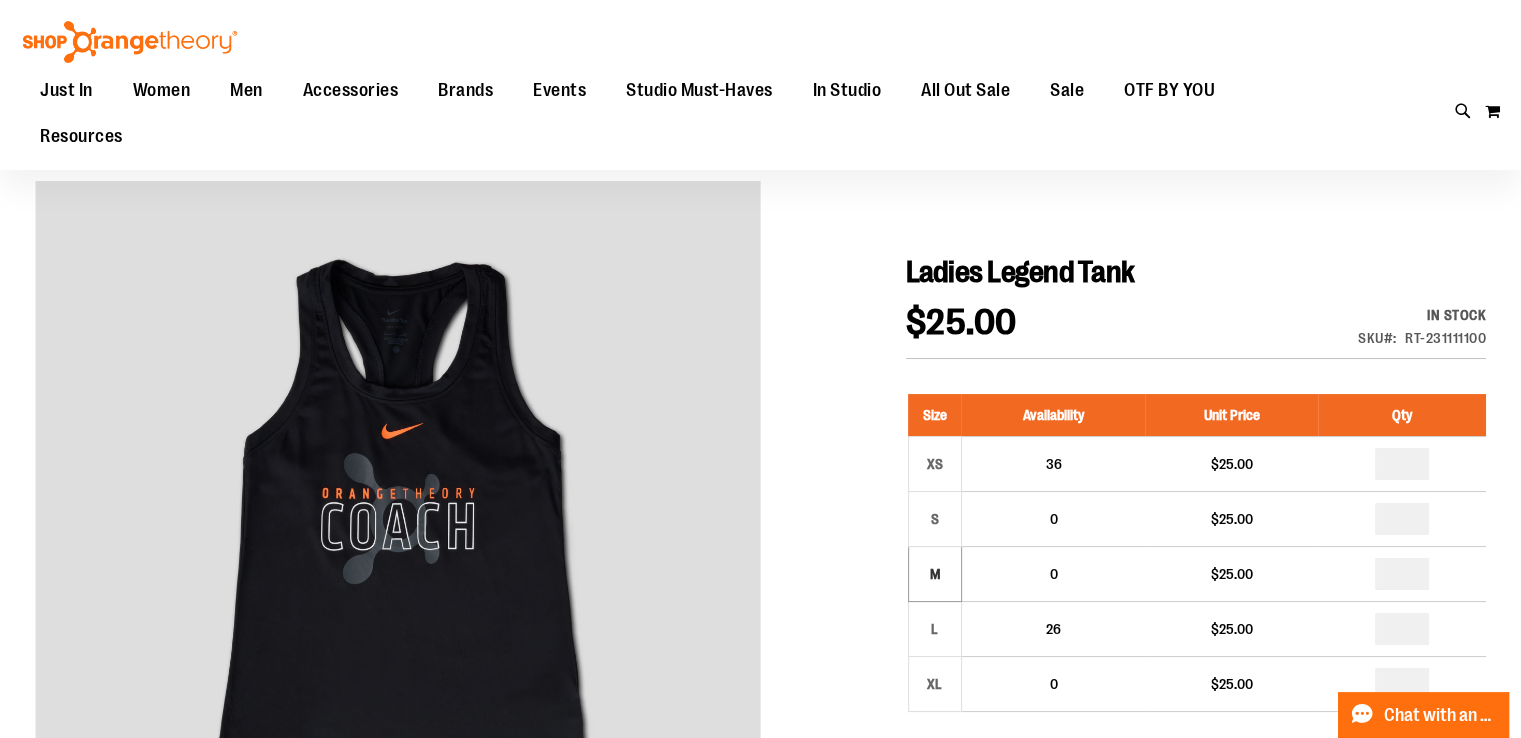 scroll, scrollTop: 356, scrollLeft: 0, axis: vertical 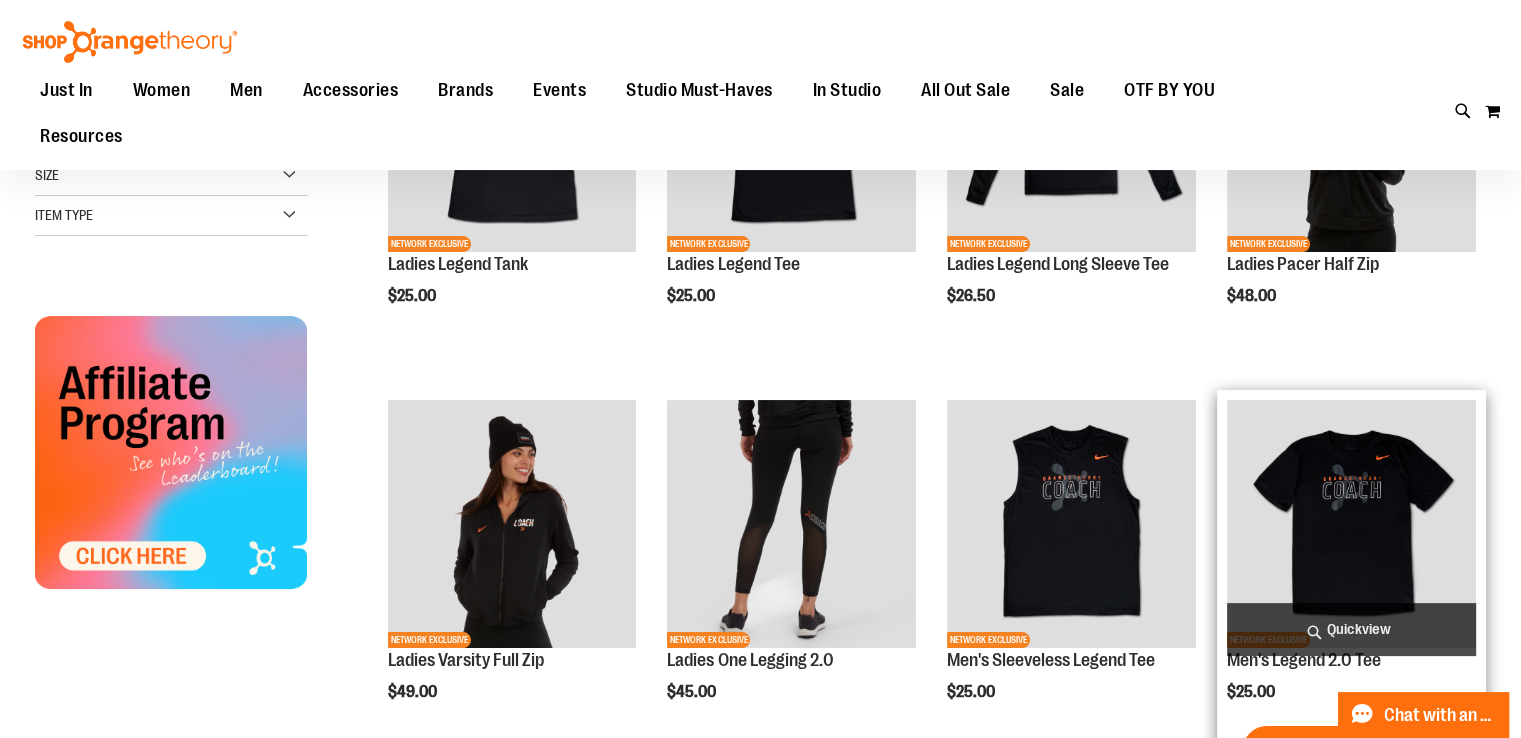 type on "**********" 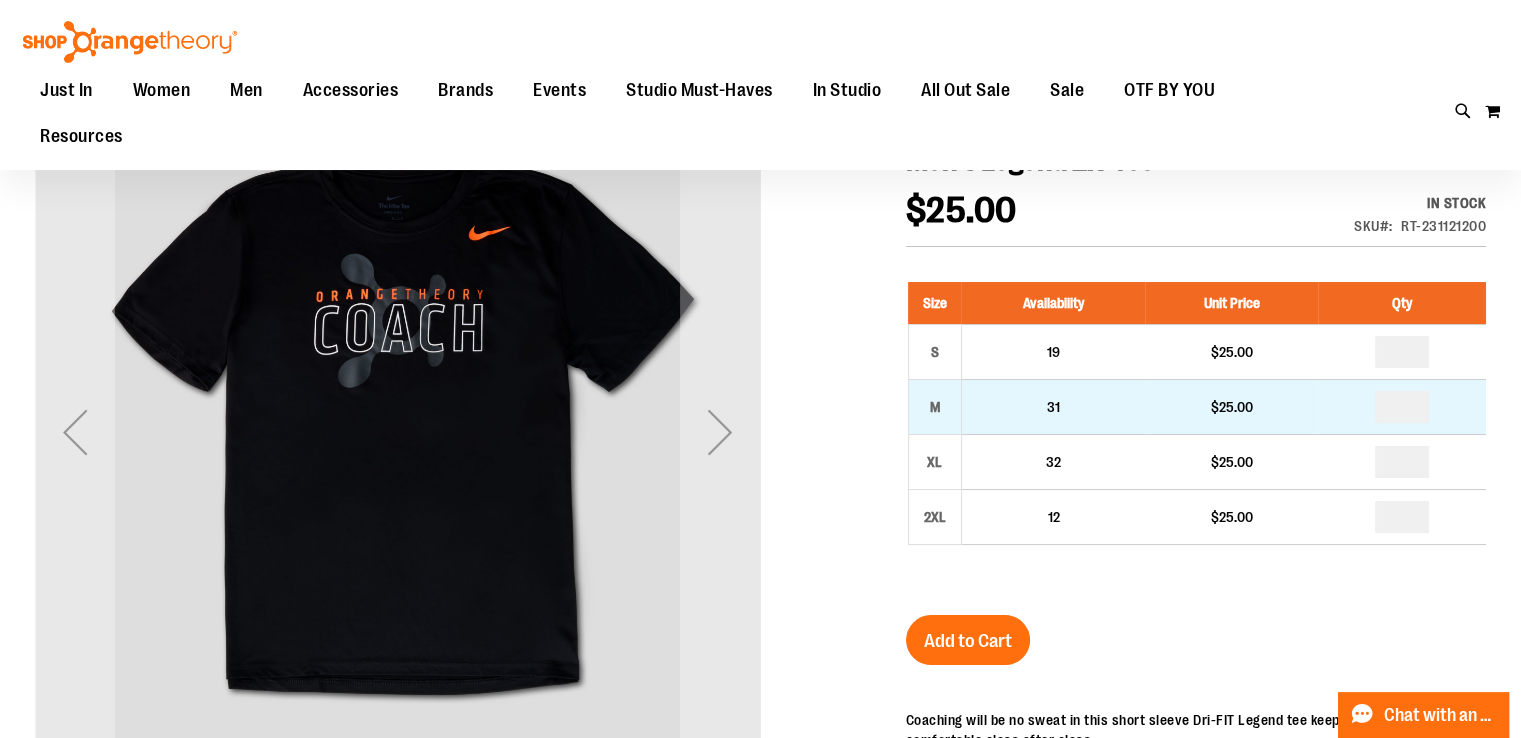 scroll, scrollTop: 98, scrollLeft: 0, axis: vertical 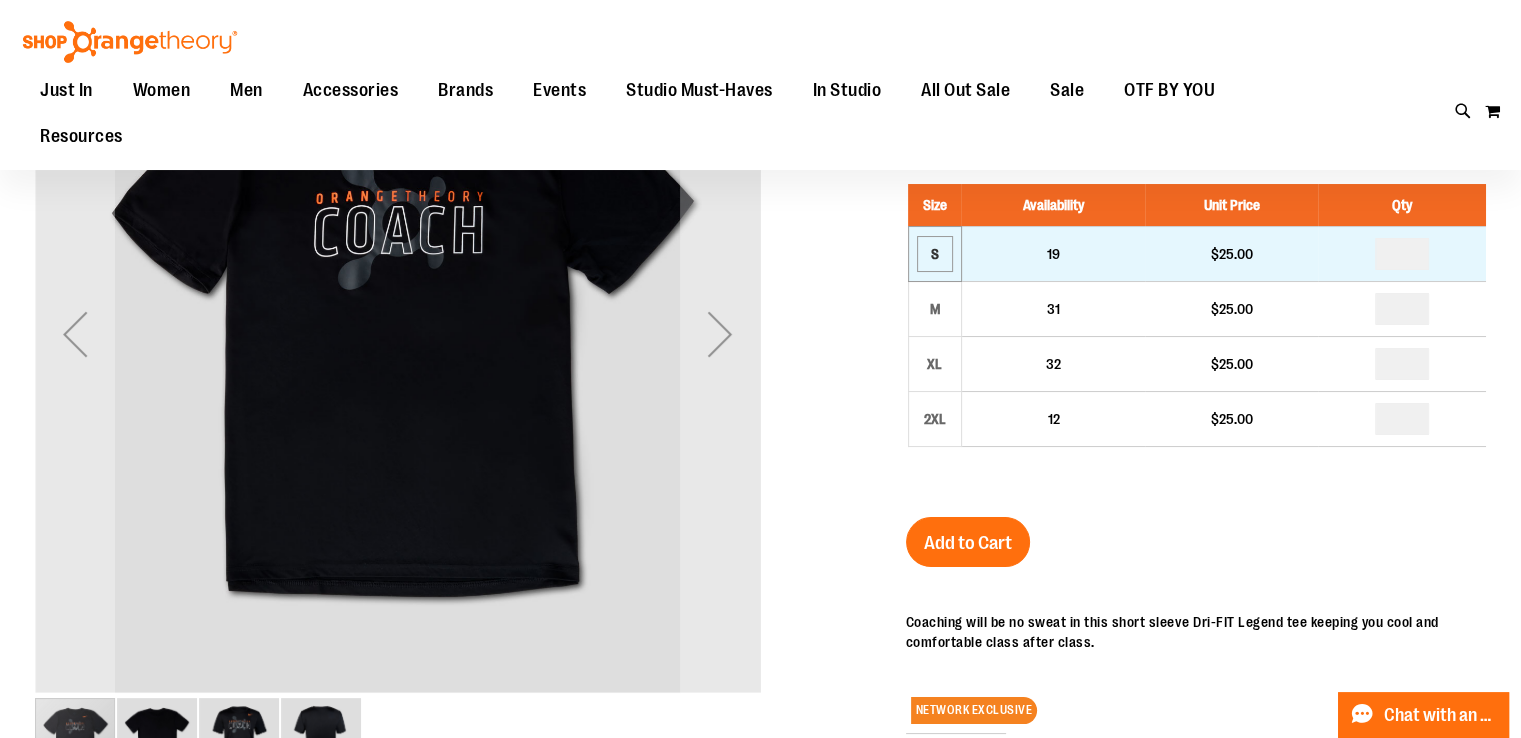 type on "**********" 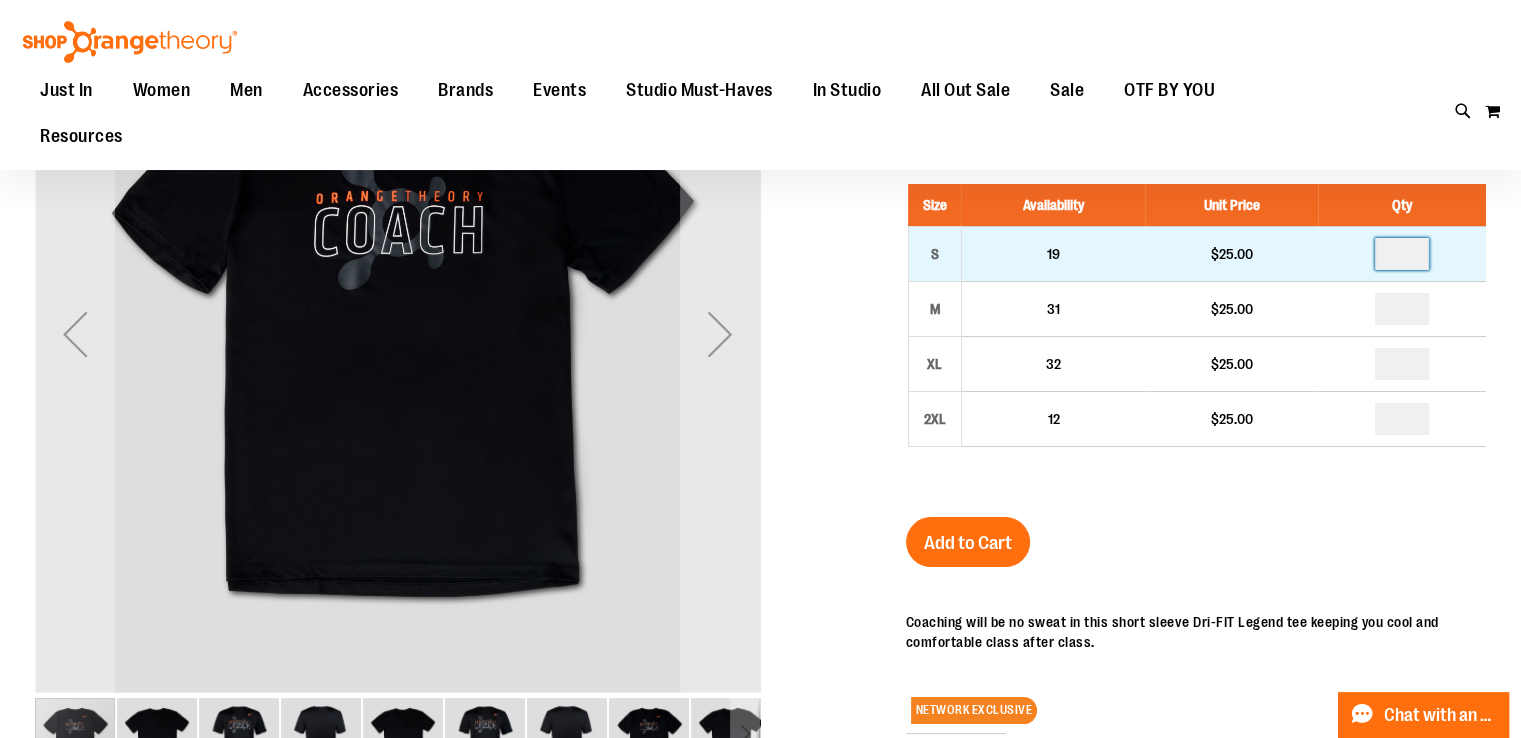 click at bounding box center (1402, 254) 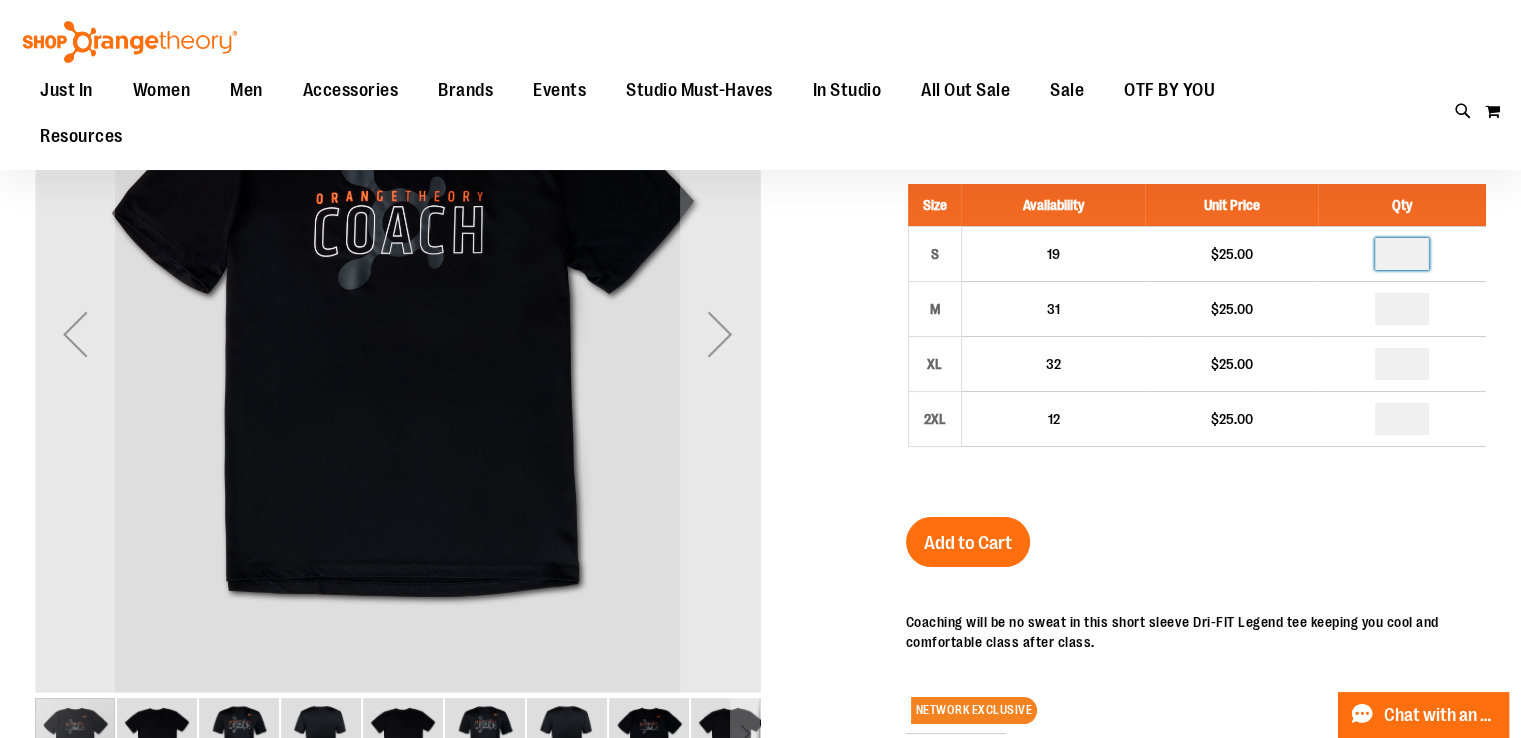 click on "Men's Legend 2.0 Tee
$25.00
In stock
Only  %1  left
SKU
RT-231121200
Size
Availability
Unit Price
Qty
S
19
$25.00
*" at bounding box center [1196, 548] 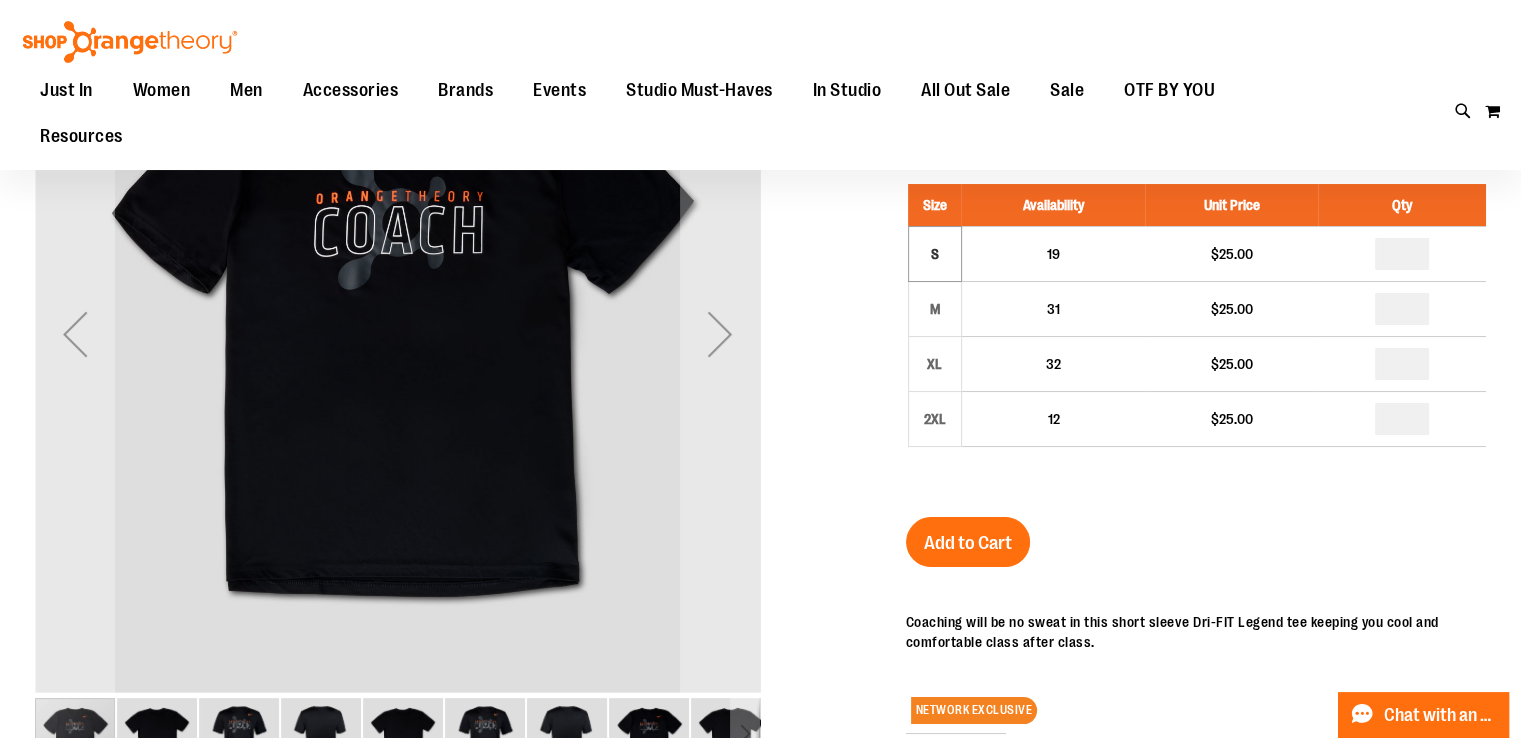 click on "Add to Cart" at bounding box center [968, 543] 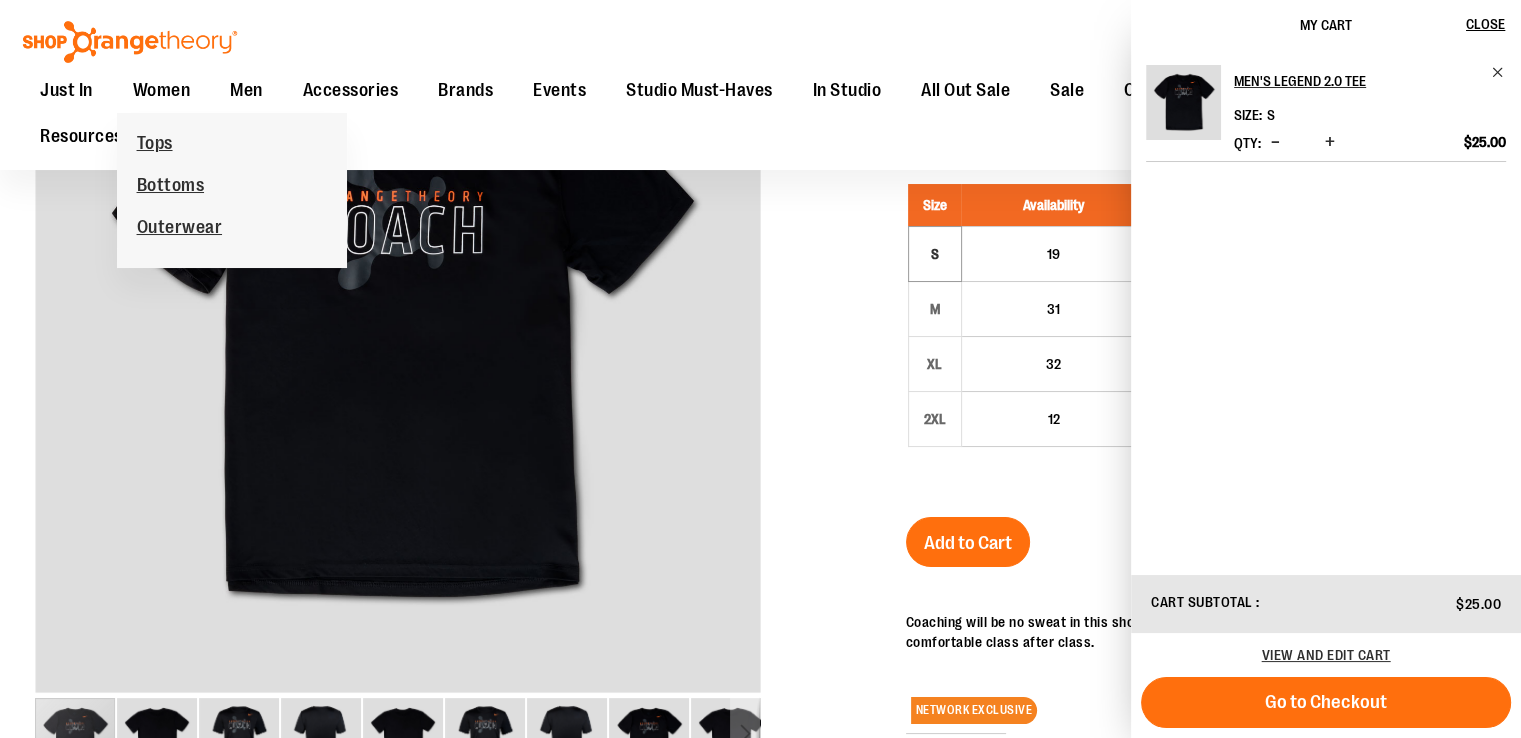 click on "Just In   Just In Balanced Basics New for Women New for Men New Accessories New Brands Pride & Patriotic Women   Women Tops Bottoms Outerwear Men   Men Tops Bottoms Outerwear Accessories   Accessories Bags Drinkware Headwear Socks Stickers Lifestyle Milestones Gift Cards Brands   Brands Nike lululemon Cloud9ine Beyond Yoga Vuori Rhone FP Movement Events Studio Must-Haves   Studio Must-Haves Balanced Basics City Program & Personalized Milestones Replacement Bands In Studio   In Studio Promo OTbeat Fitness Eq. Accessories Coach Staff All Out Sale   All Out Sale Under $10 Under $20 Under $50 Under $150 CoBrands Sale   Sale Men Women Accessories Promo OTF BY YOU Resources" at bounding box center (669, 114) 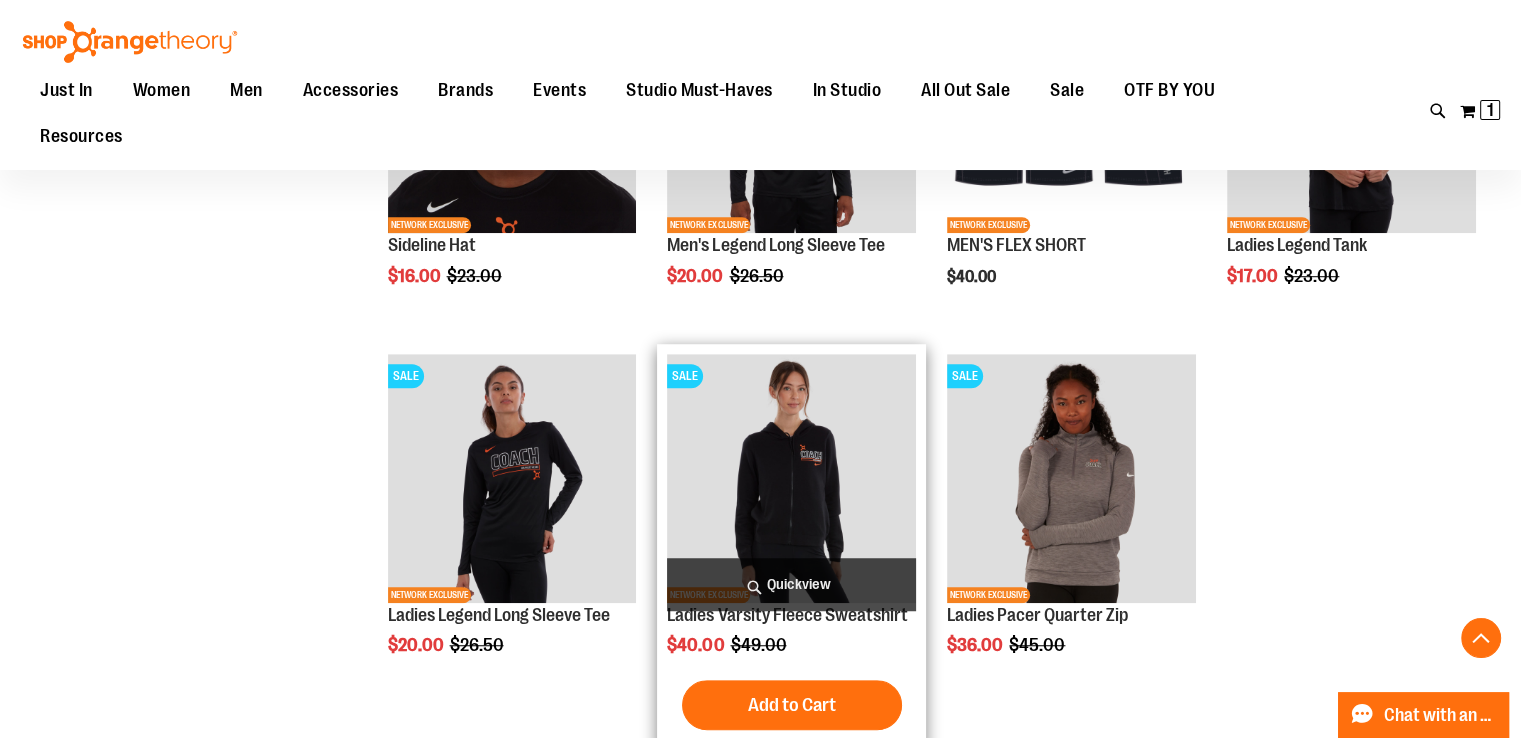 scroll, scrollTop: 1357, scrollLeft: 0, axis: vertical 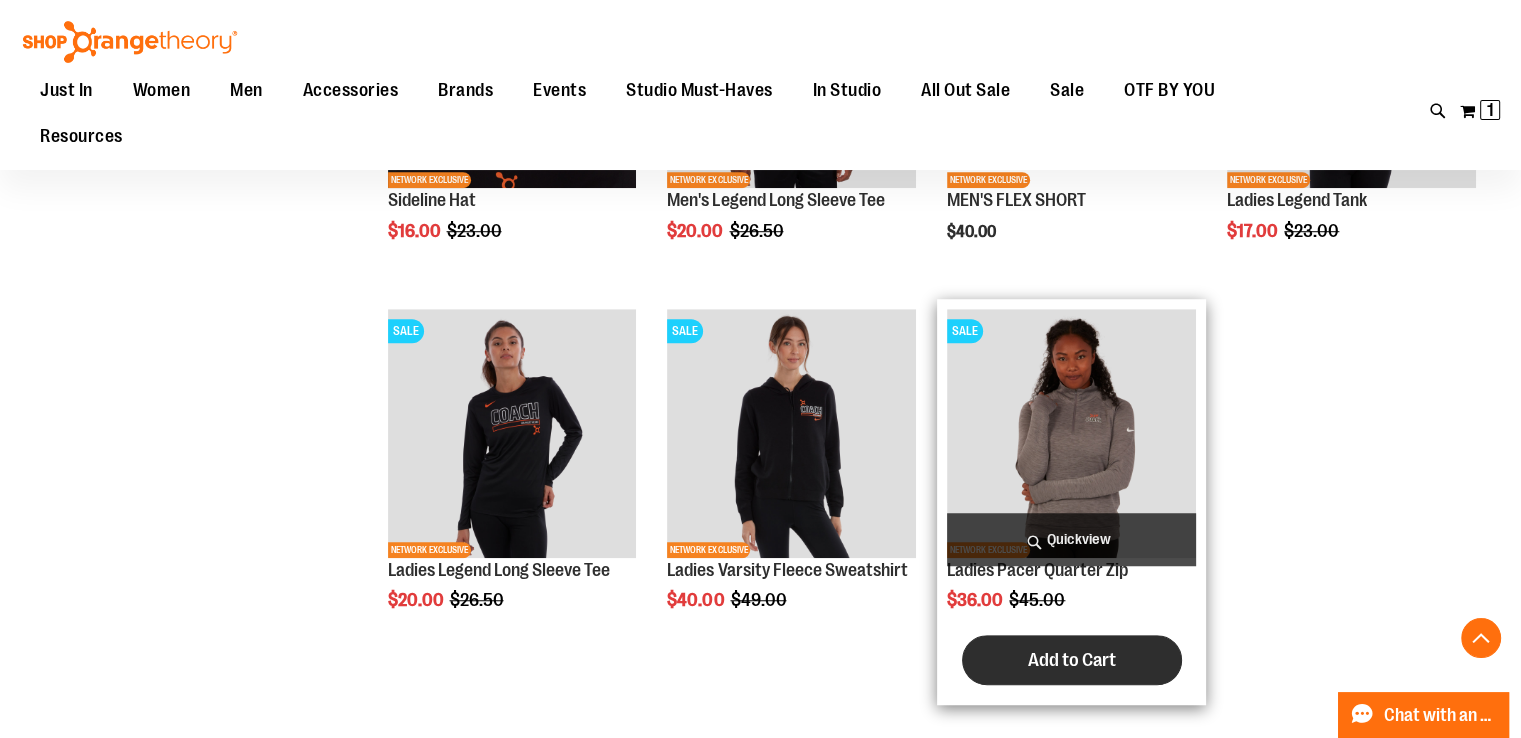 type on "**********" 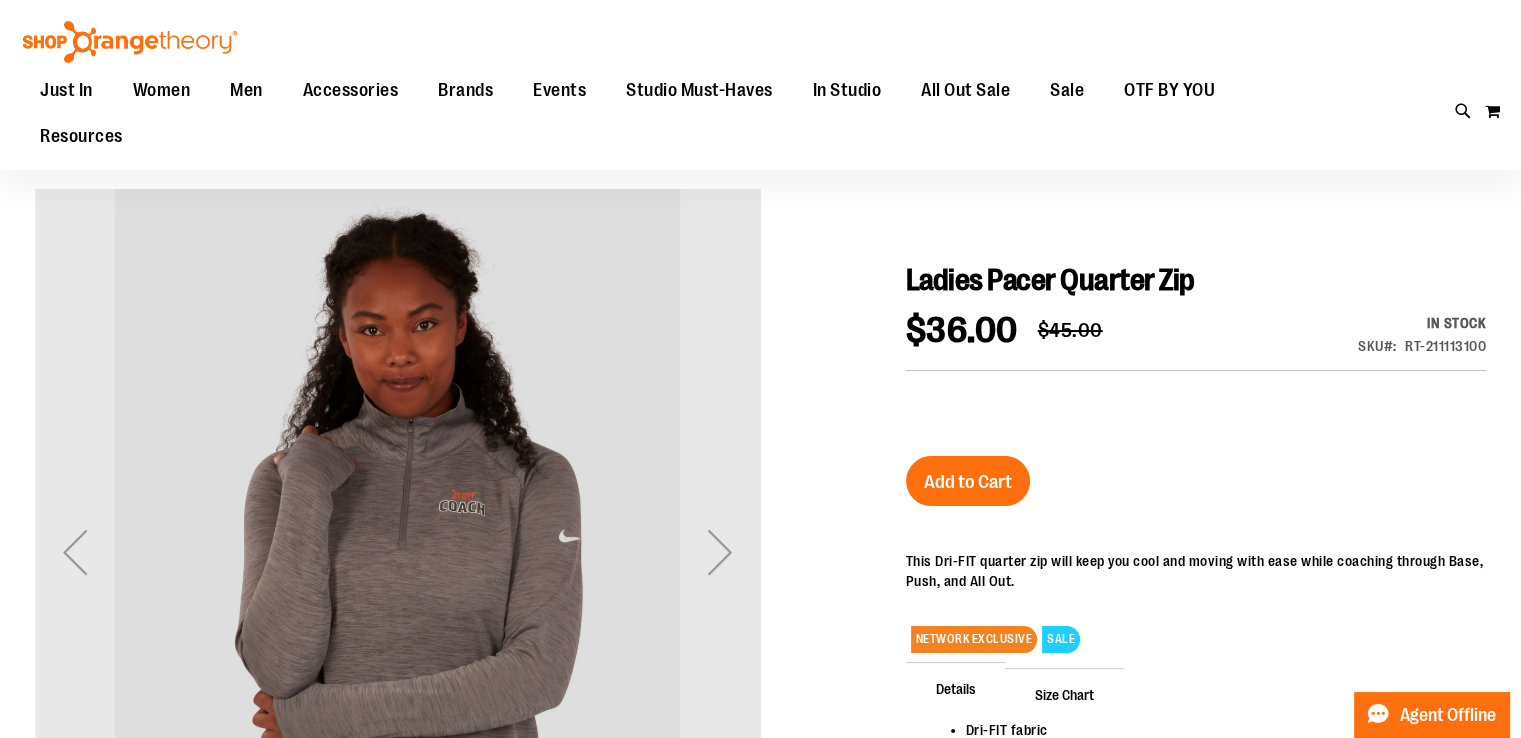 scroll, scrollTop: 100, scrollLeft: 0, axis: vertical 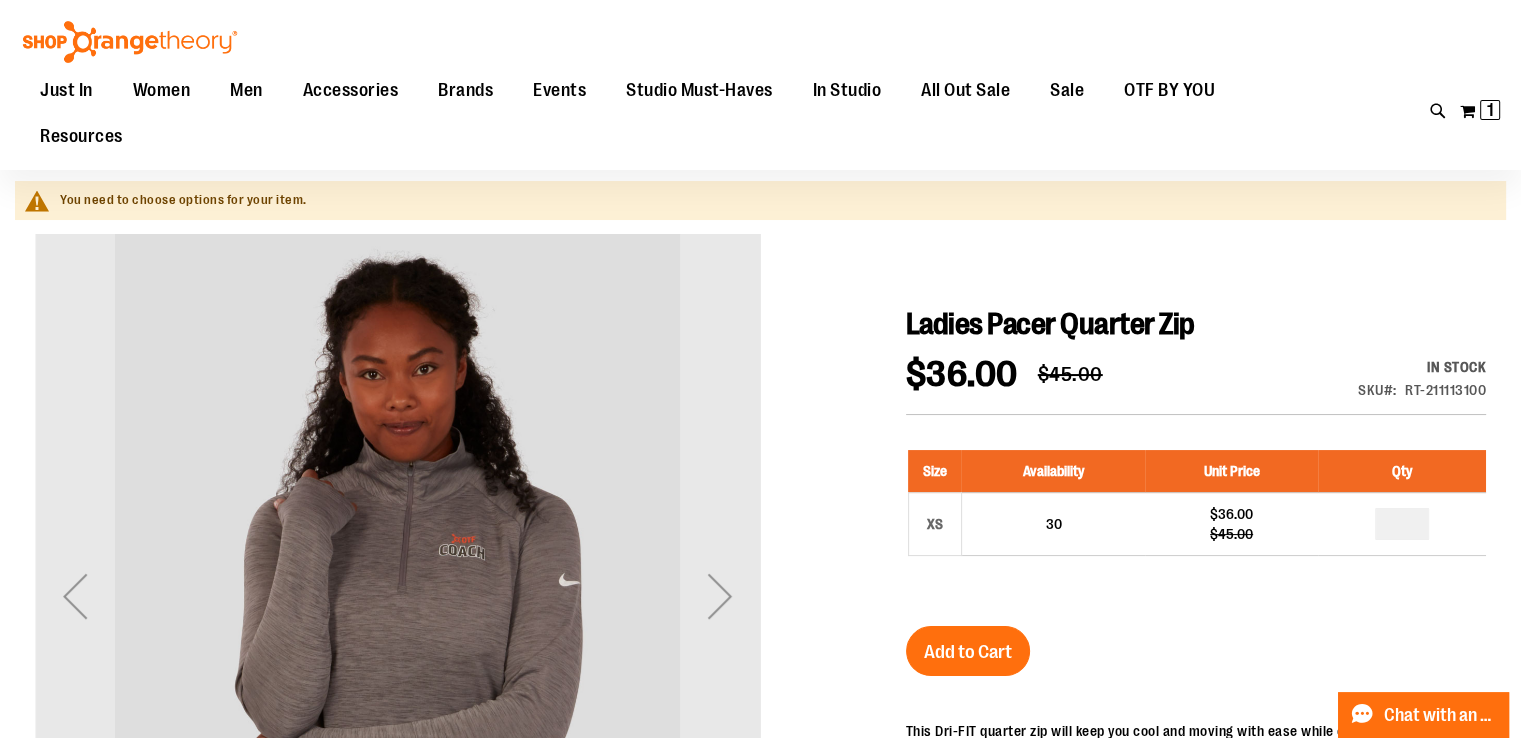 type on "**********" 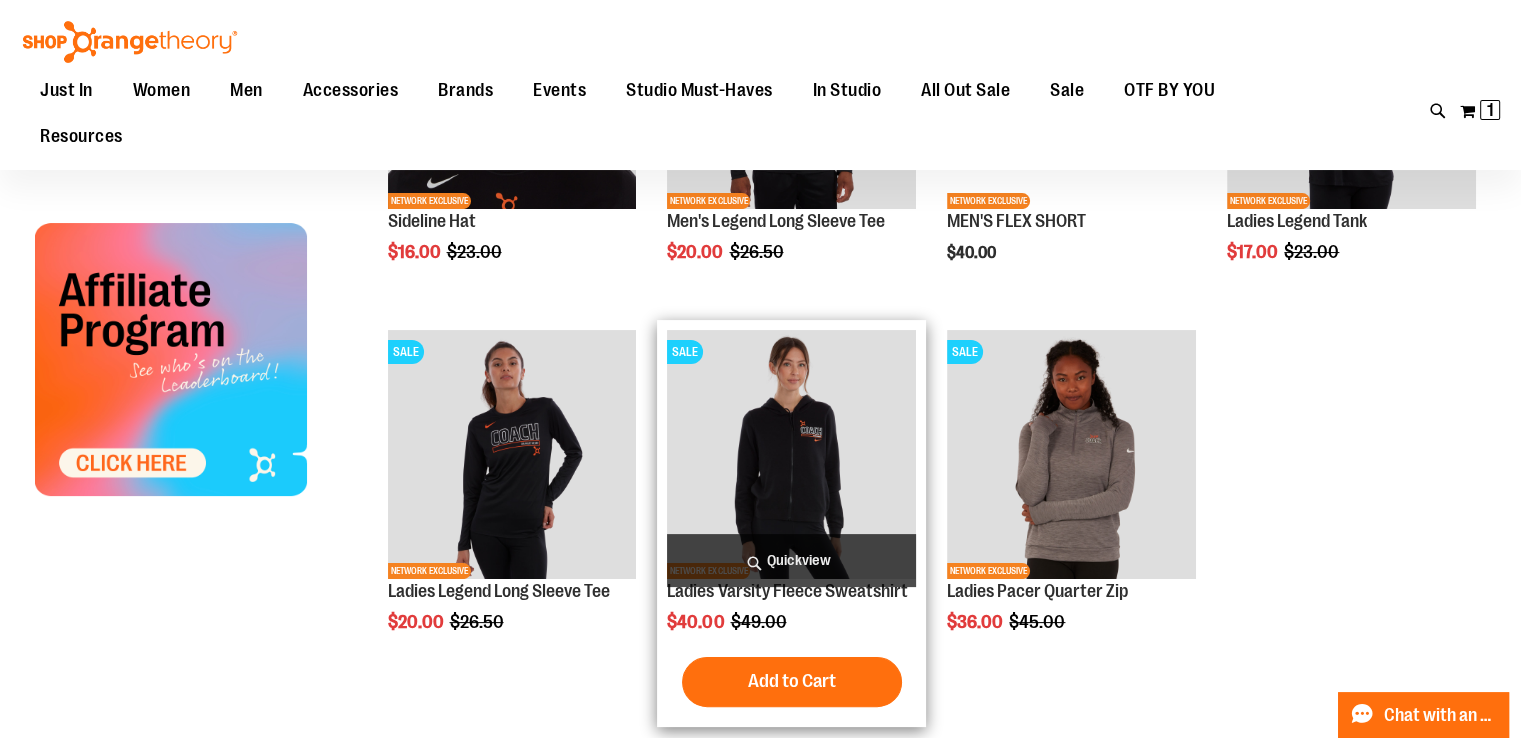 scroll, scrollTop: 276, scrollLeft: 0, axis: vertical 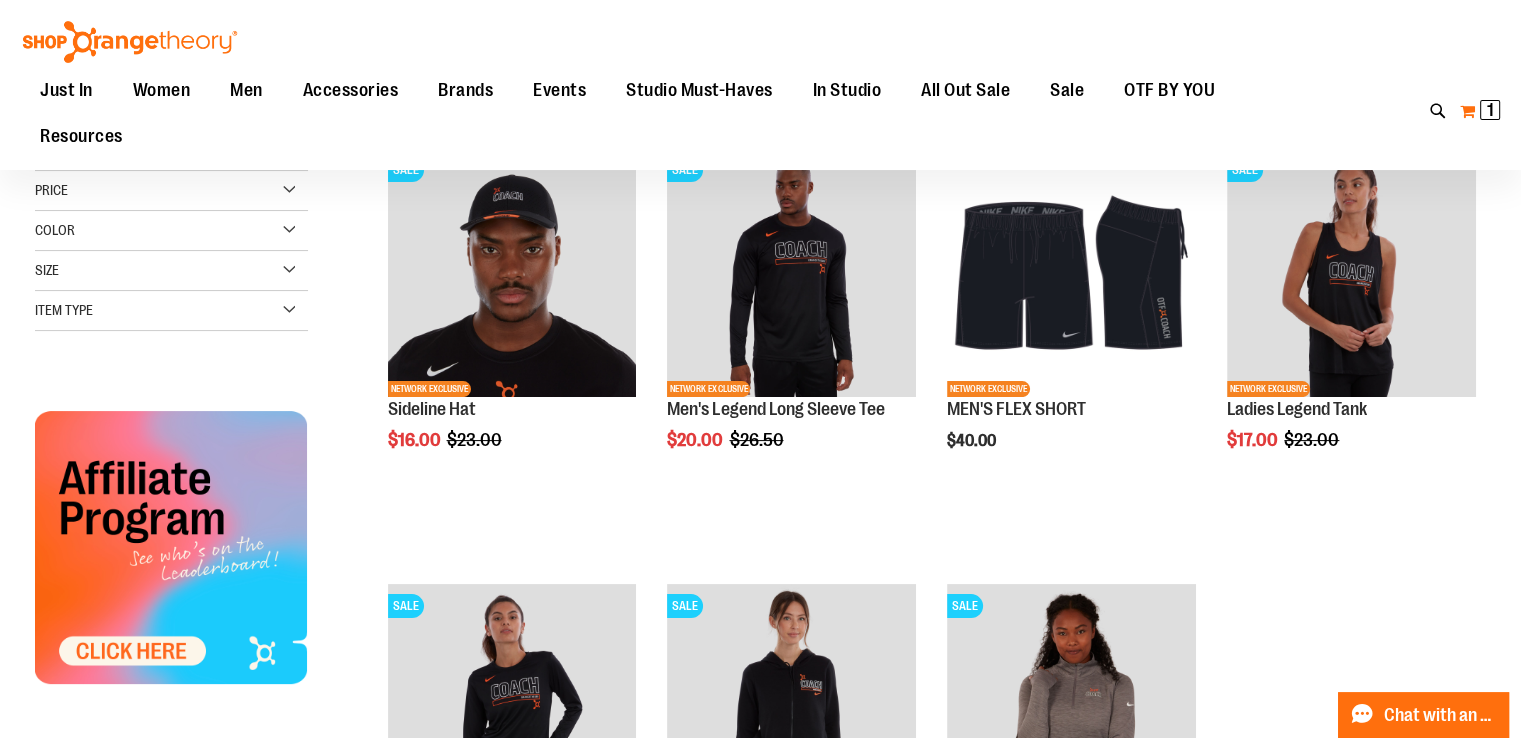 type on "**********" 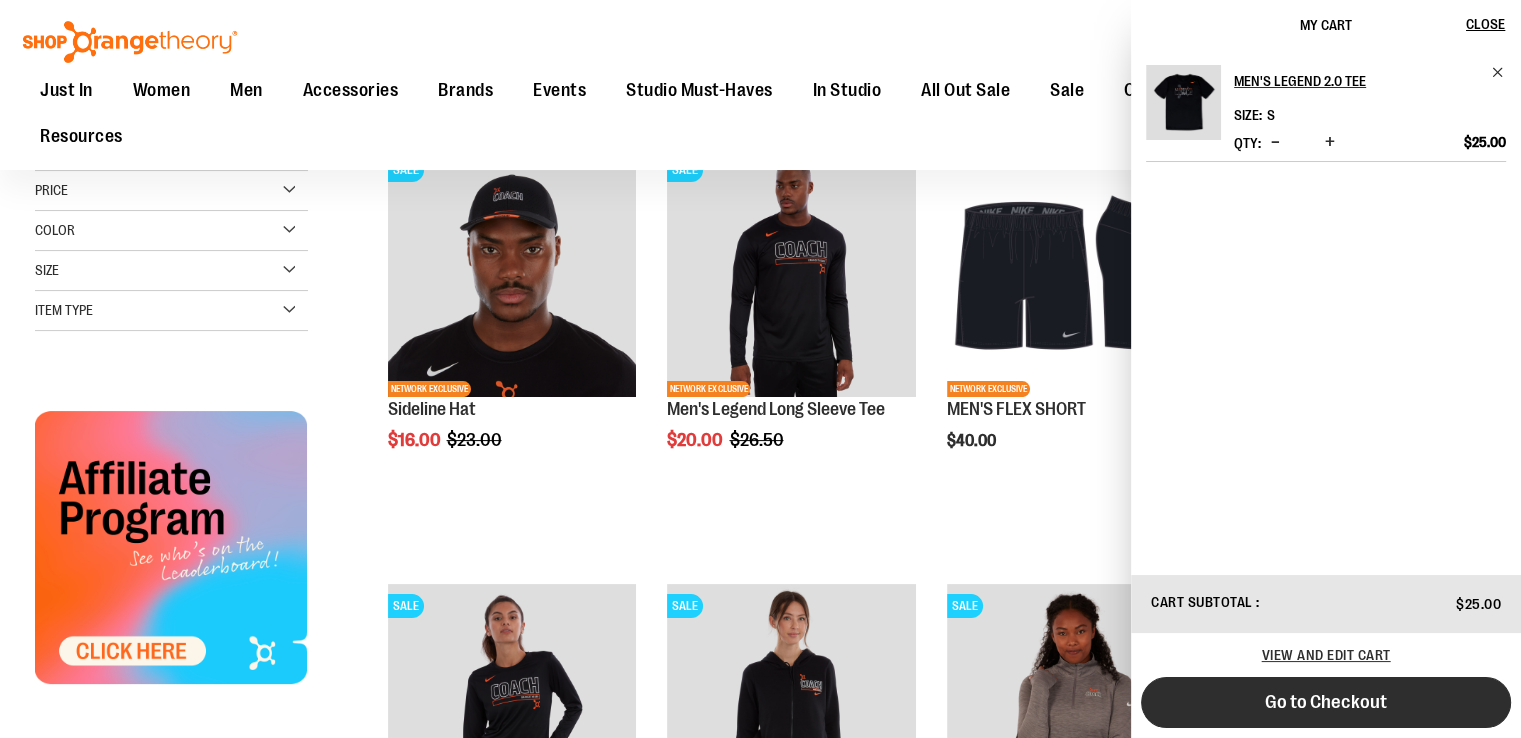click on "Go to Checkout" at bounding box center [1326, 702] 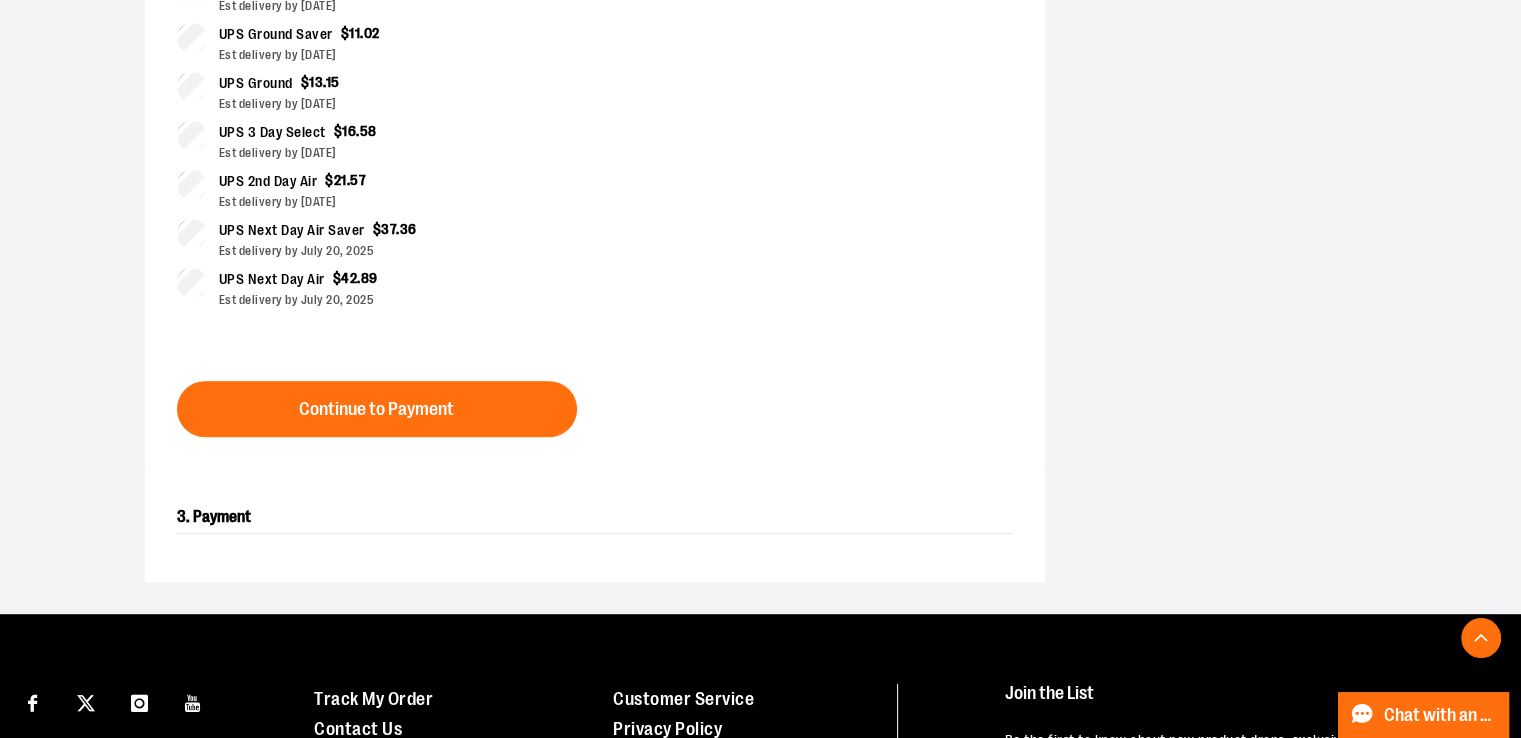 scroll, scrollTop: 689, scrollLeft: 0, axis: vertical 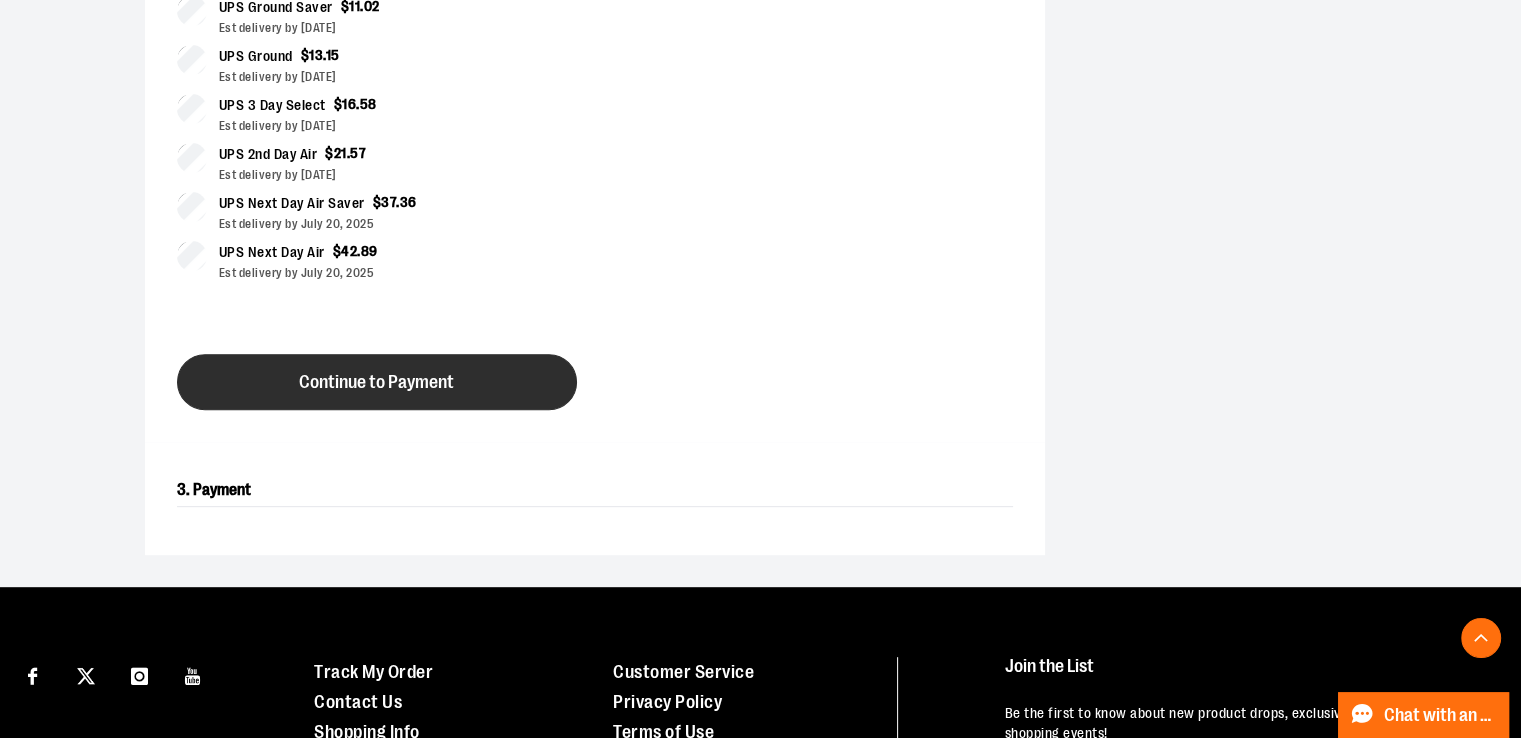 click on "Continue to Payment" at bounding box center (376, 382) 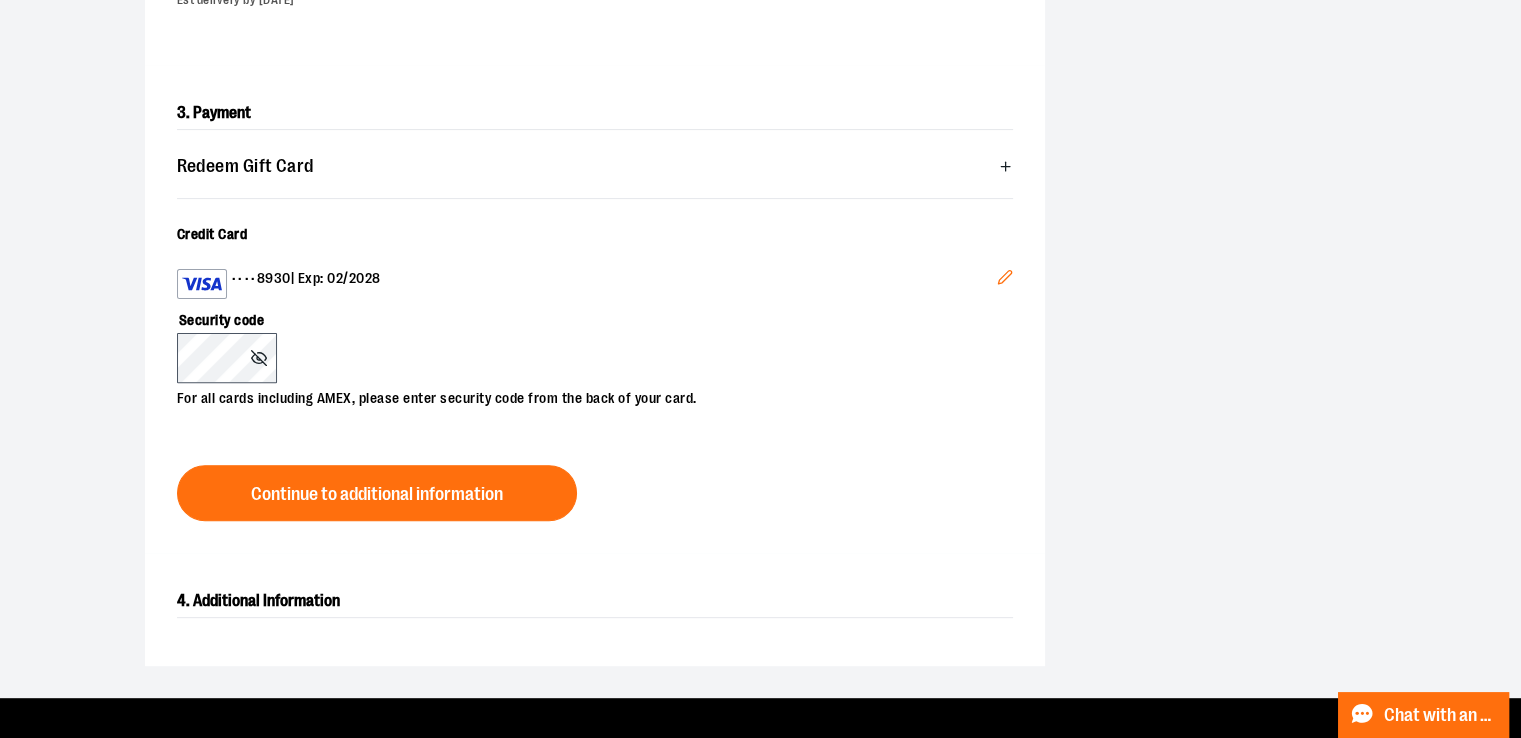 scroll, scrollTop: 689, scrollLeft: 0, axis: vertical 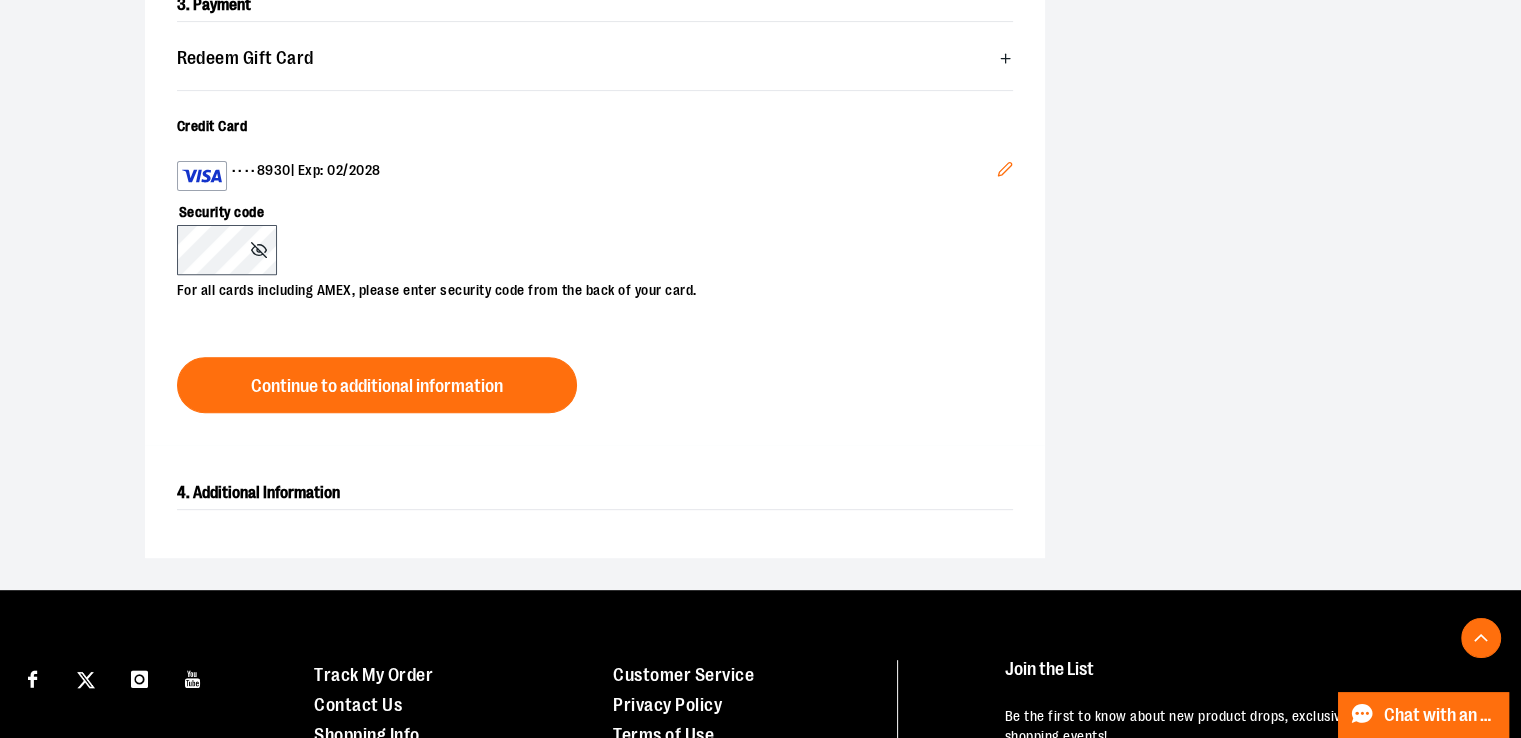 click on "Security code" at bounding box center [585, 208] 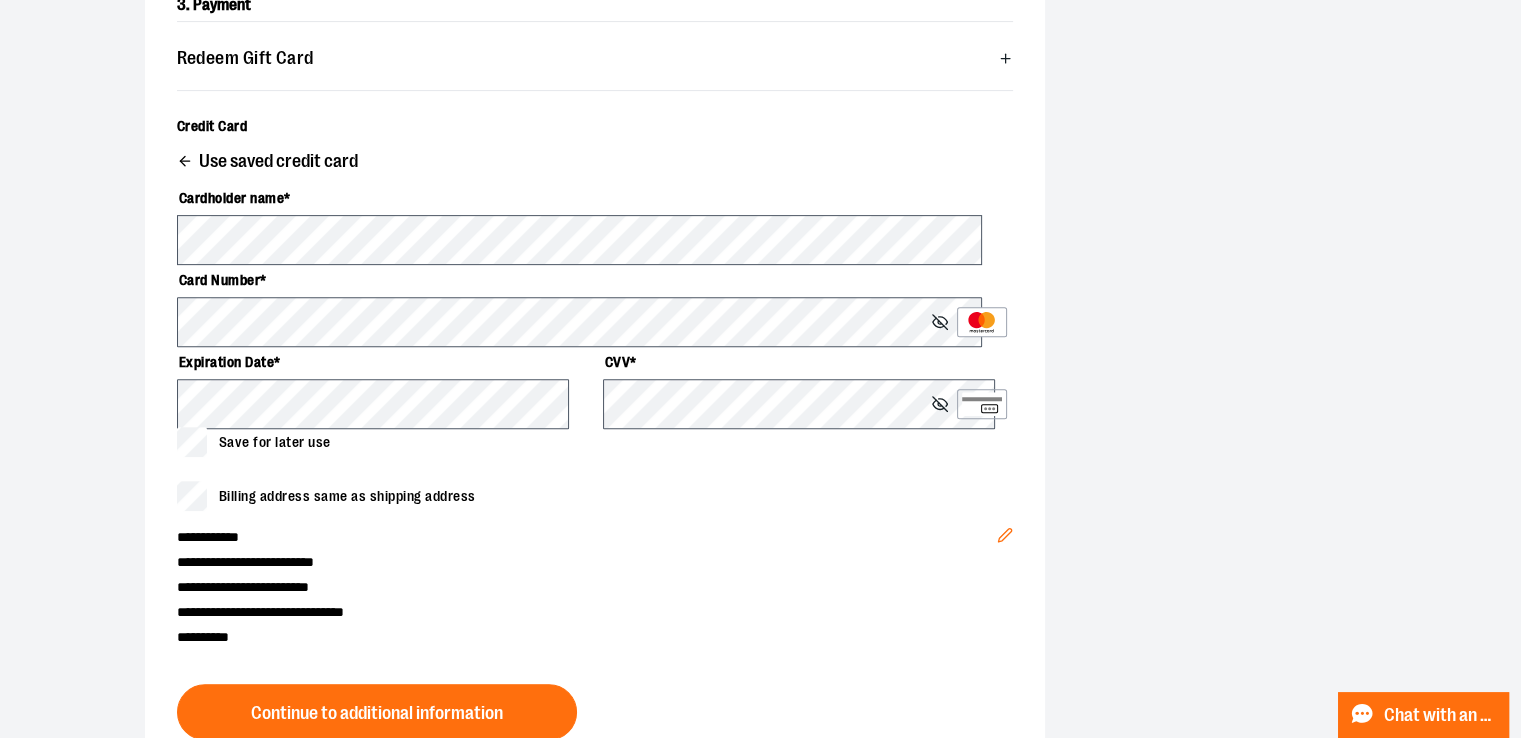 click on "Save for later use" at bounding box center [595, 442] 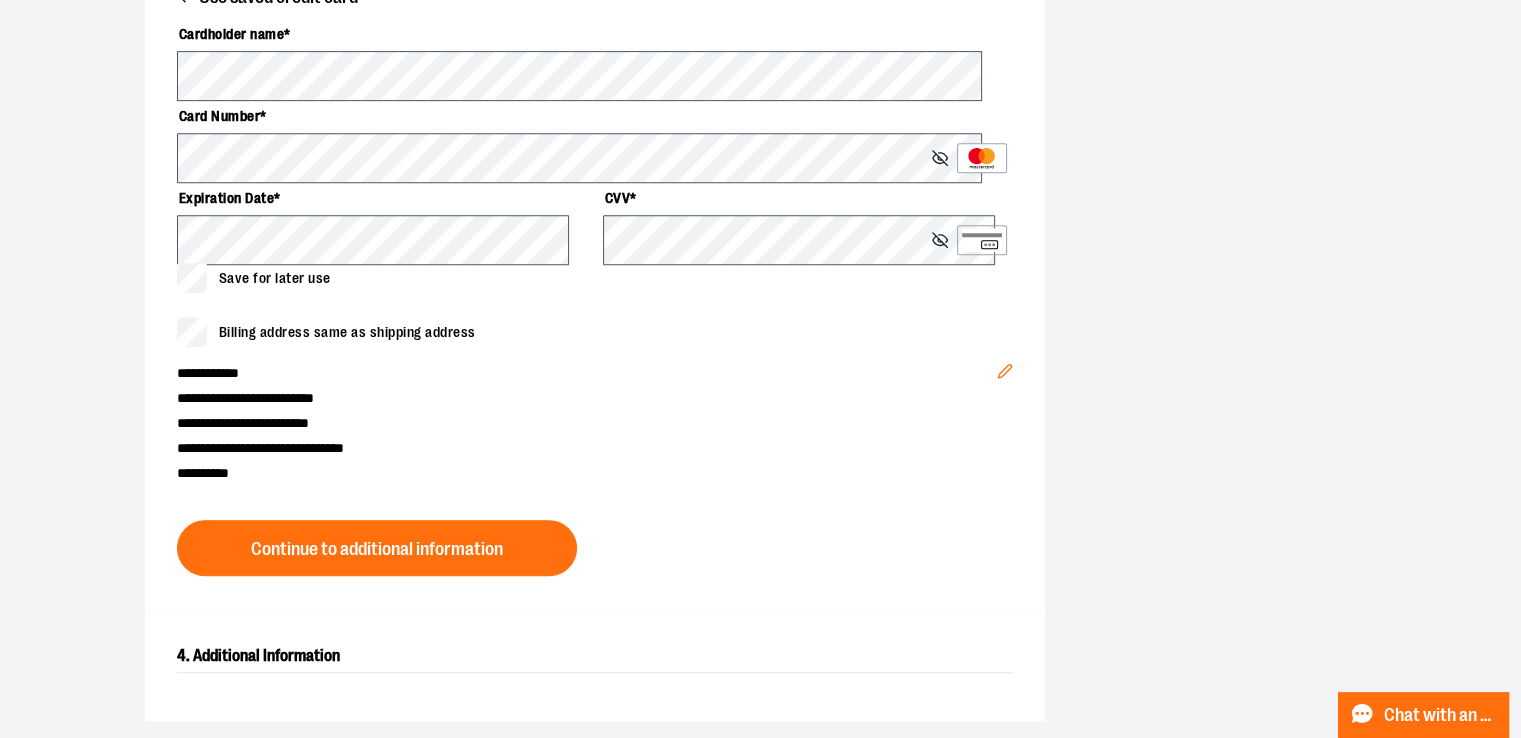 scroll, scrollTop: 989, scrollLeft: 0, axis: vertical 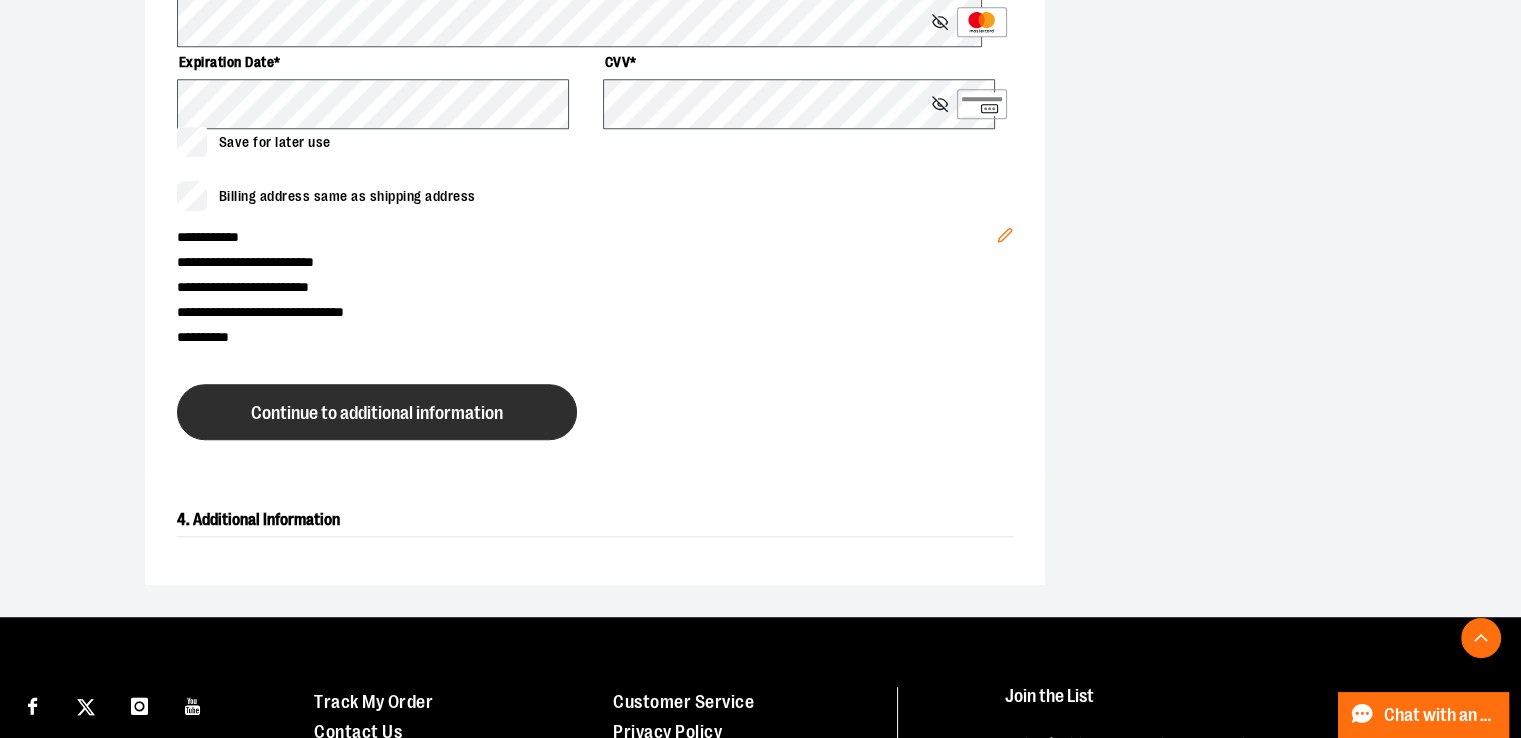 click on "Continue to additional information" at bounding box center [377, 413] 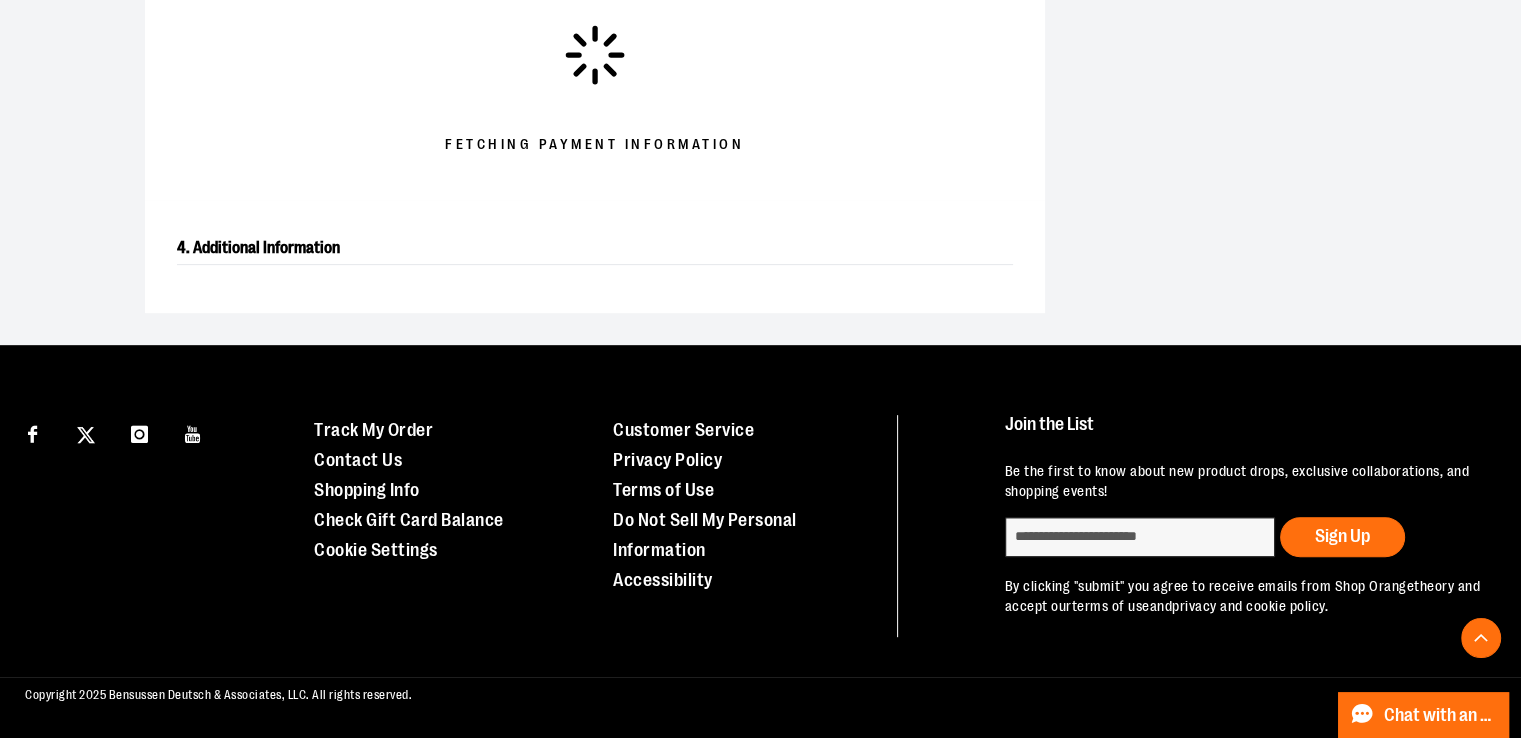 scroll, scrollTop: 659, scrollLeft: 0, axis: vertical 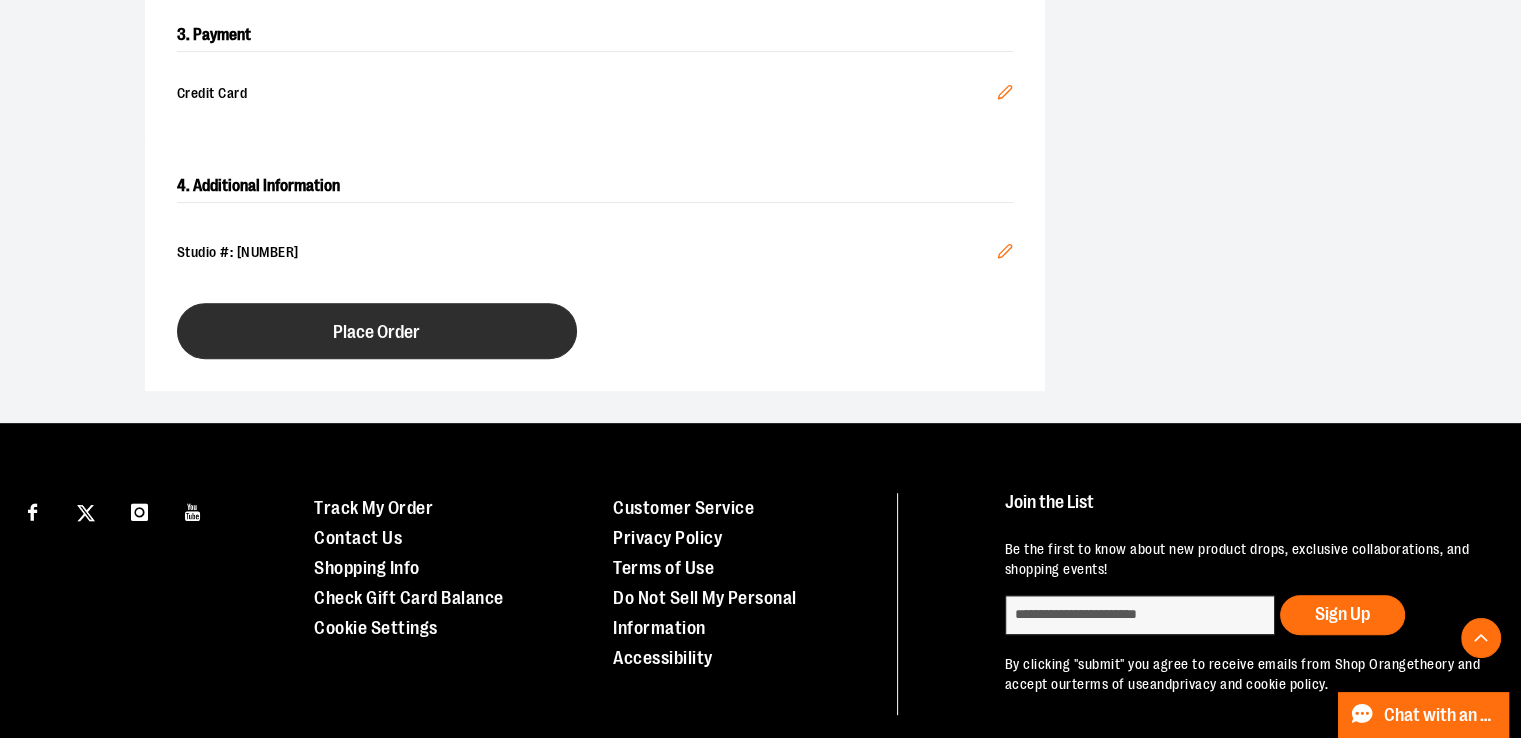 click on "Place Order" at bounding box center [377, 331] 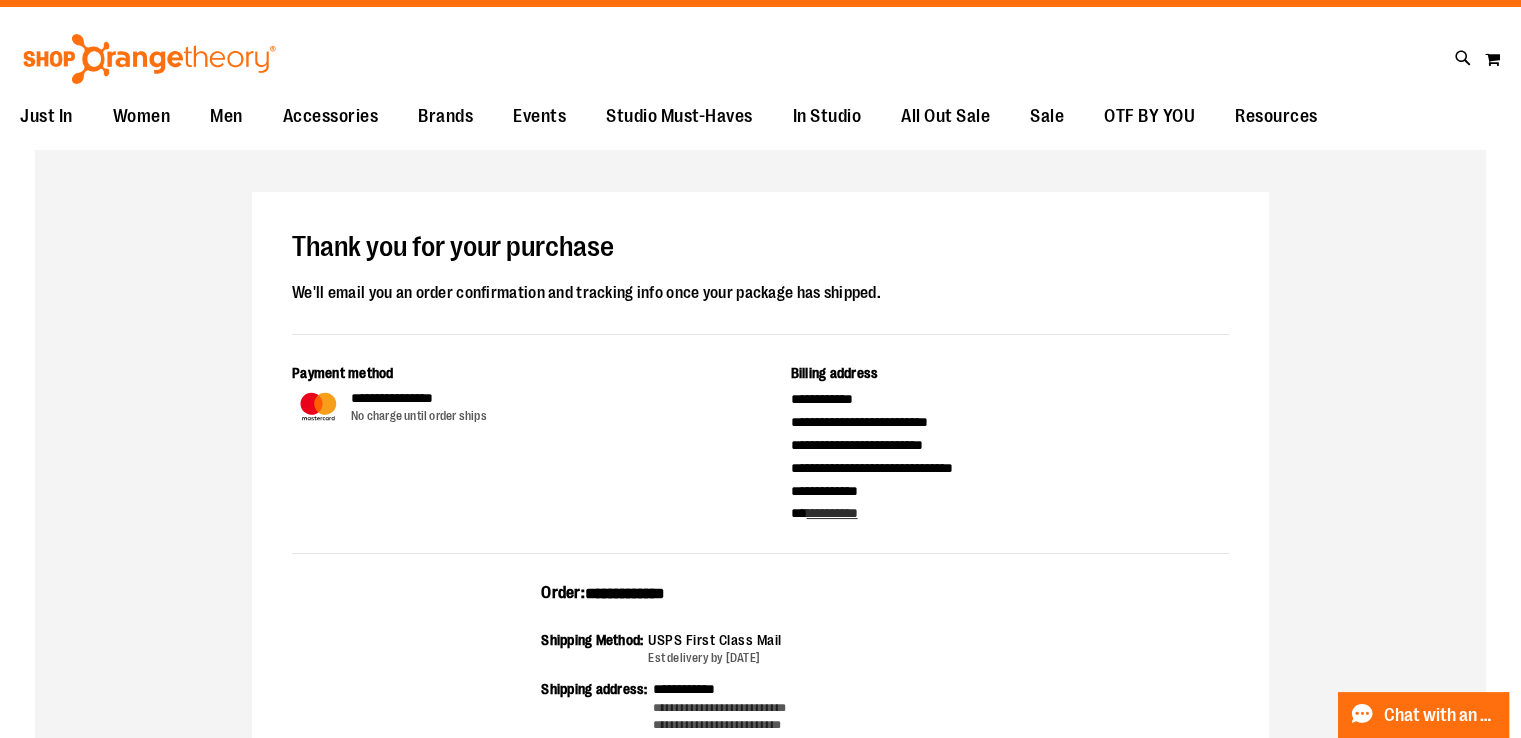scroll, scrollTop: 0, scrollLeft: 0, axis: both 